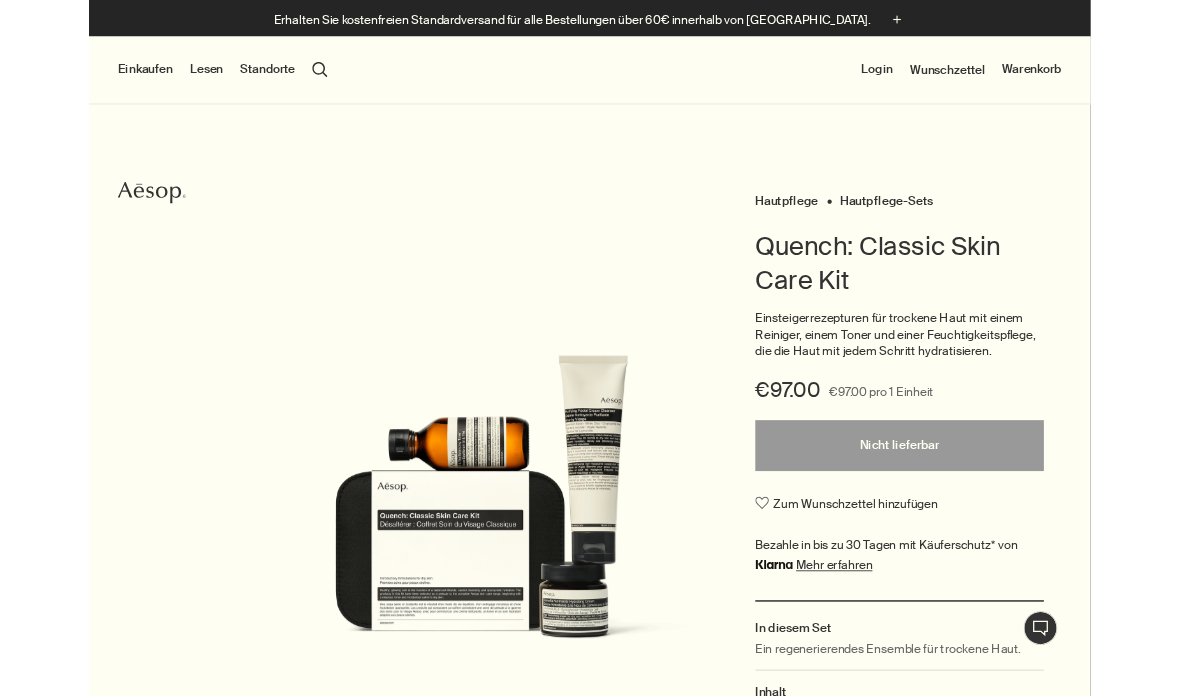 scroll, scrollTop: 124, scrollLeft: 0, axis: vertical 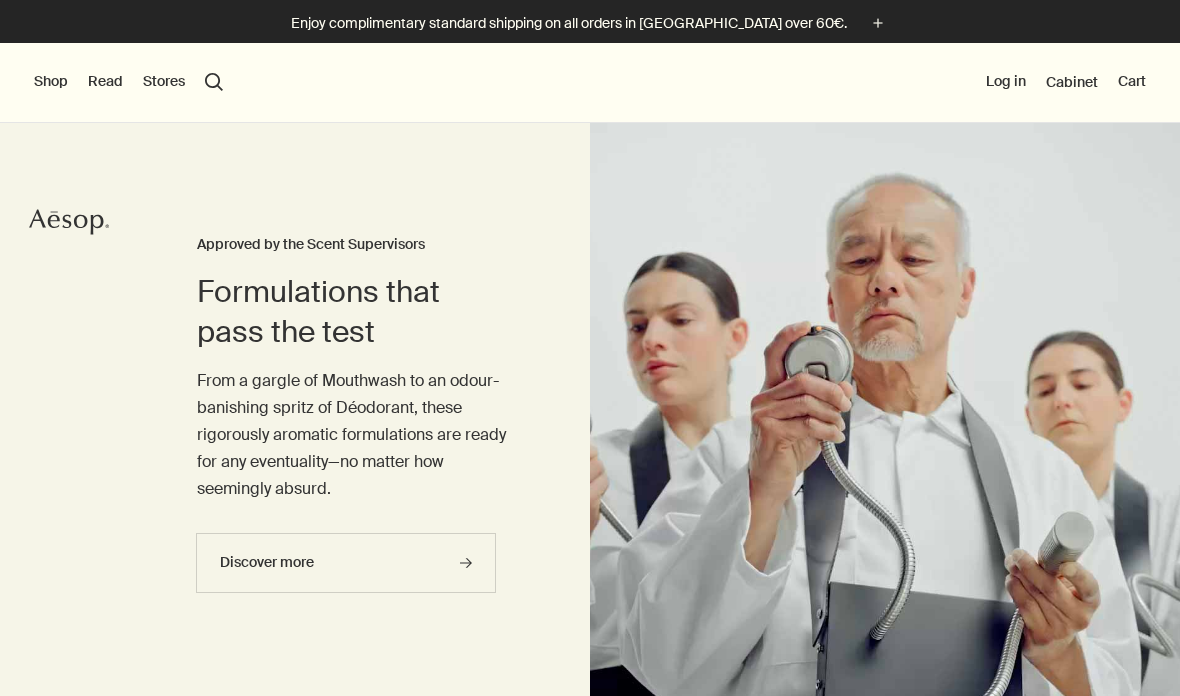 click on "Shop" at bounding box center [51, 82] 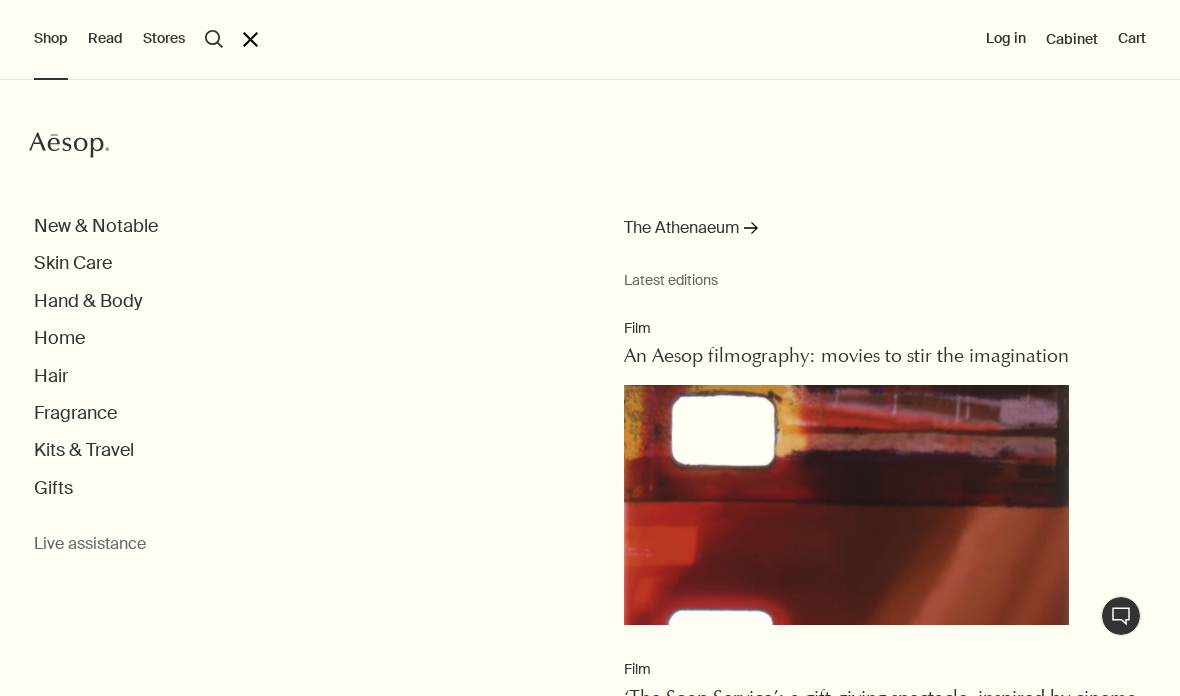 click on "Skin Care" at bounding box center (73, 263) 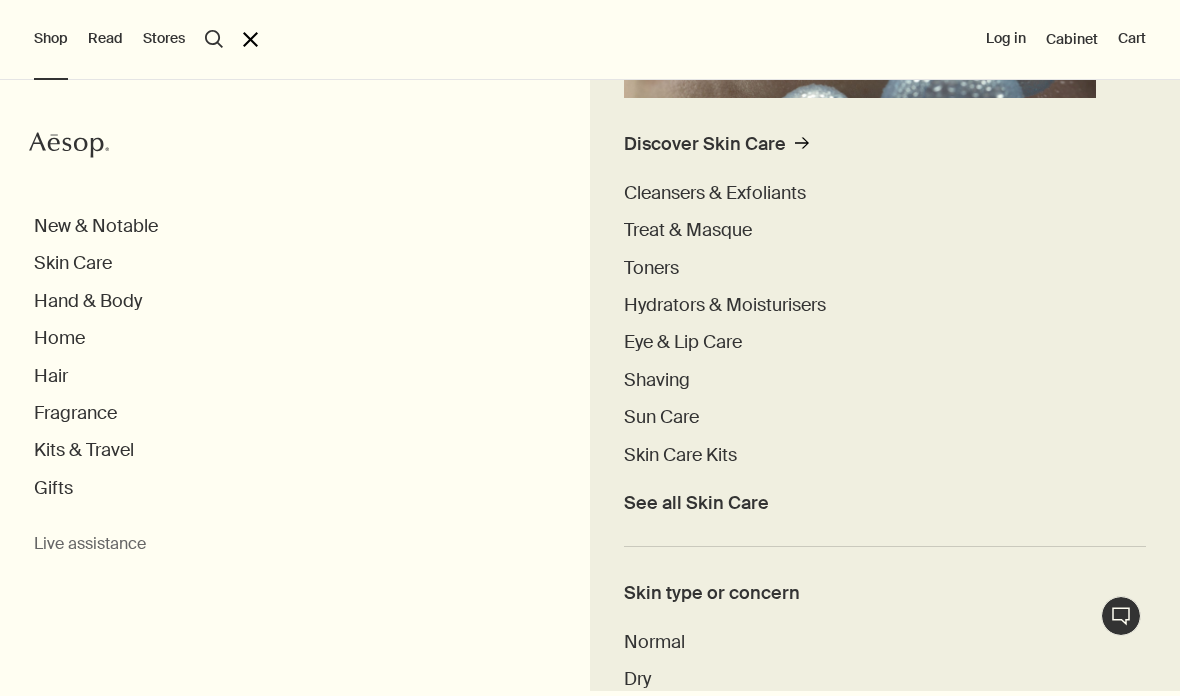 scroll, scrollTop: 483, scrollLeft: 0, axis: vertical 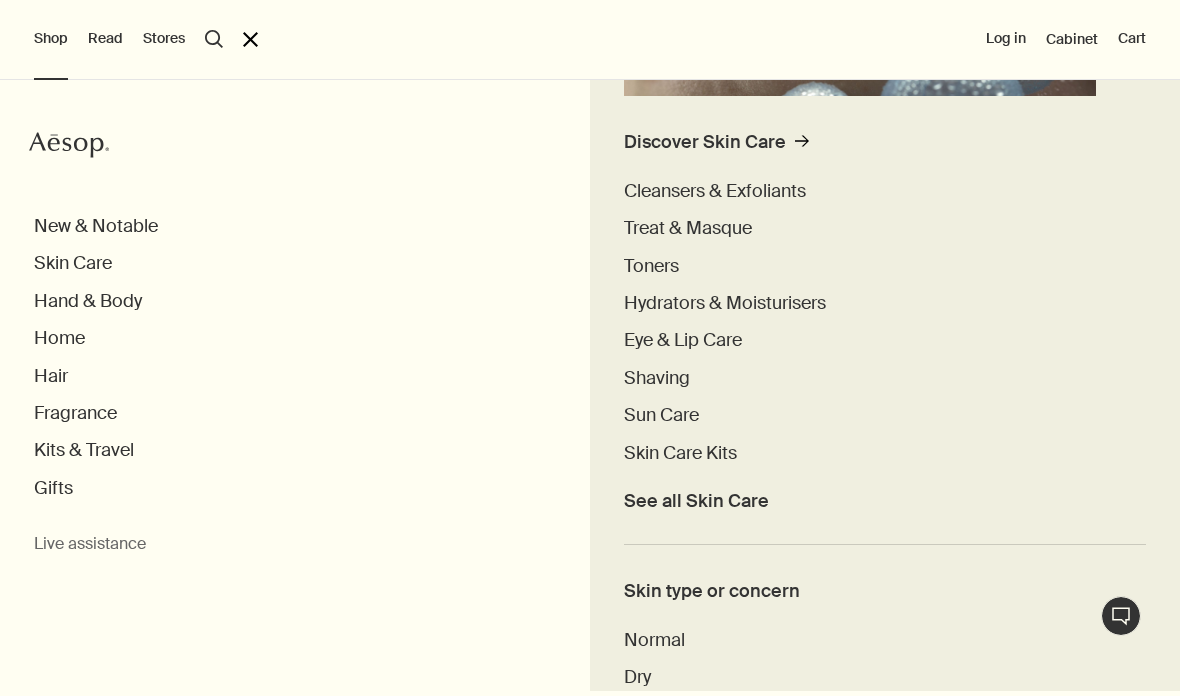 click on "Sun Care" at bounding box center [661, 415] 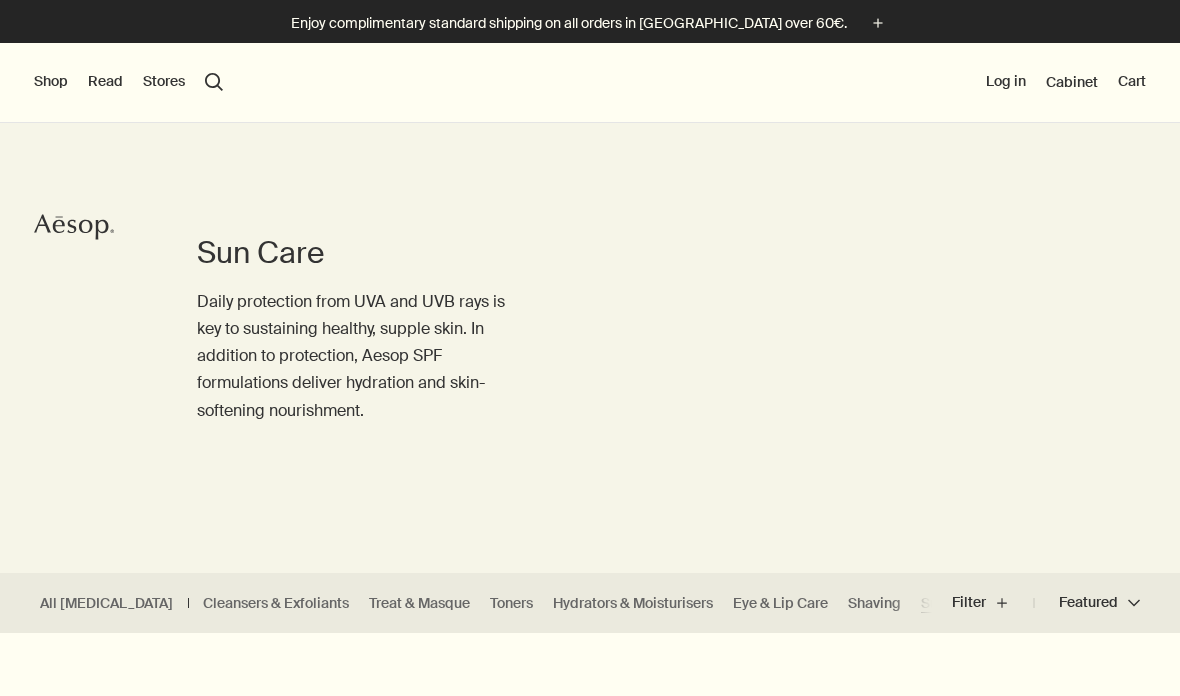 scroll, scrollTop: 0, scrollLeft: 0, axis: both 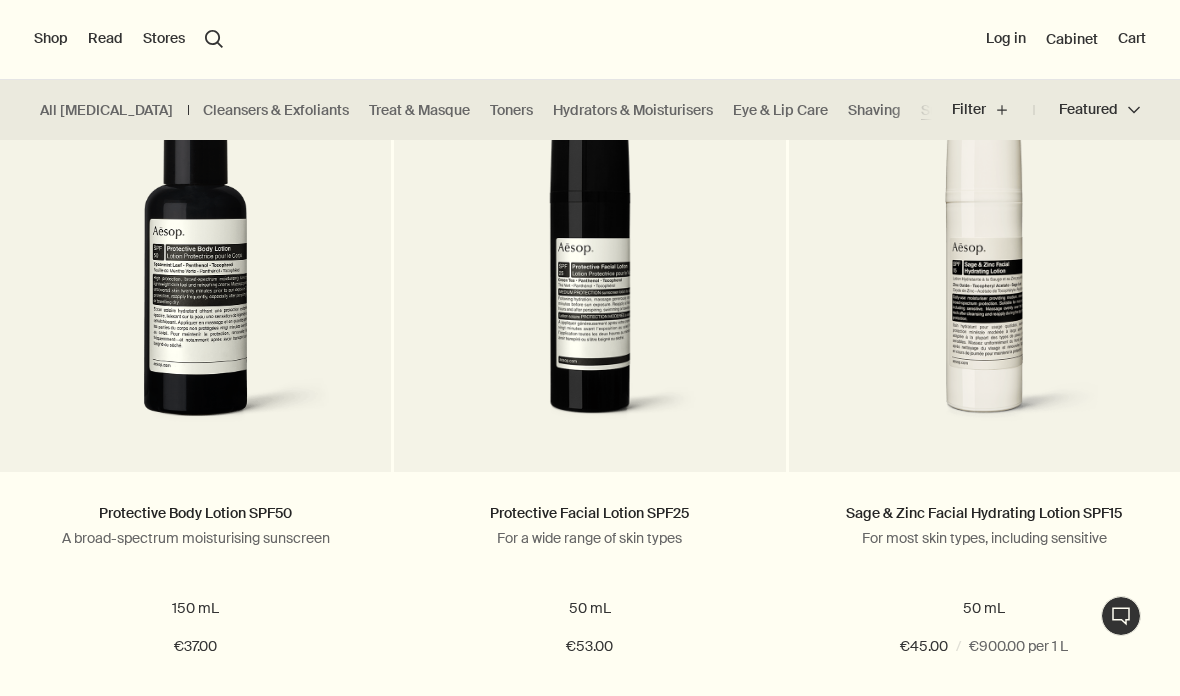 click at bounding box center [196, 261] 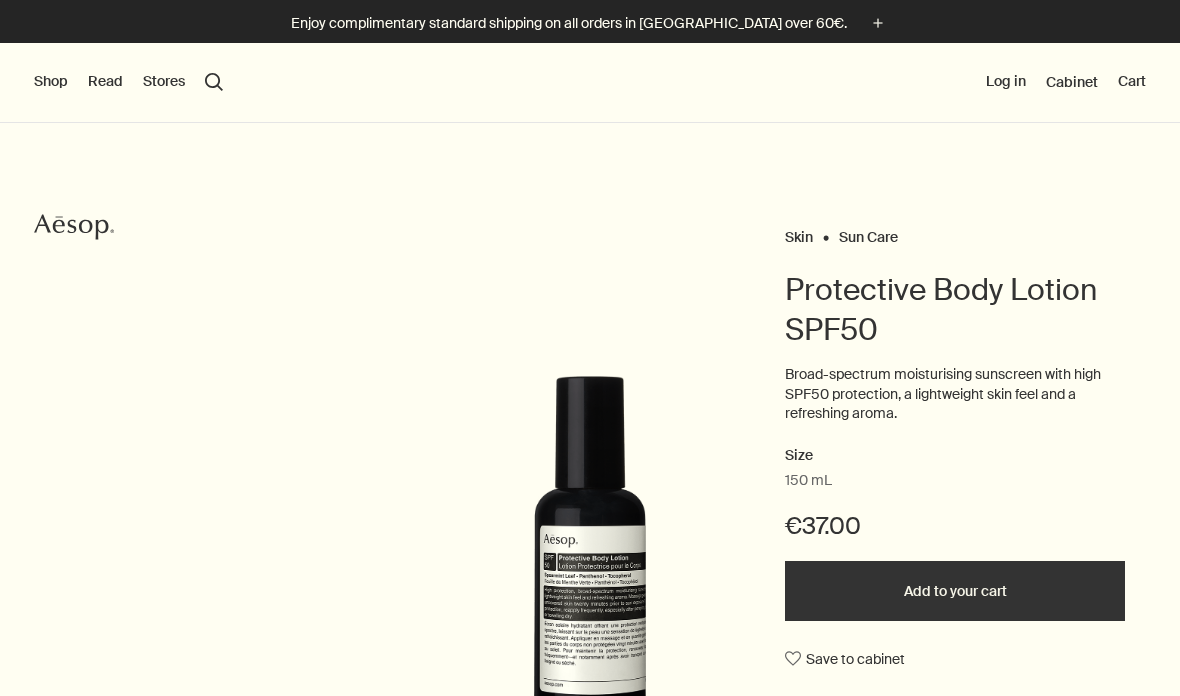 scroll, scrollTop: 0, scrollLeft: 0, axis: both 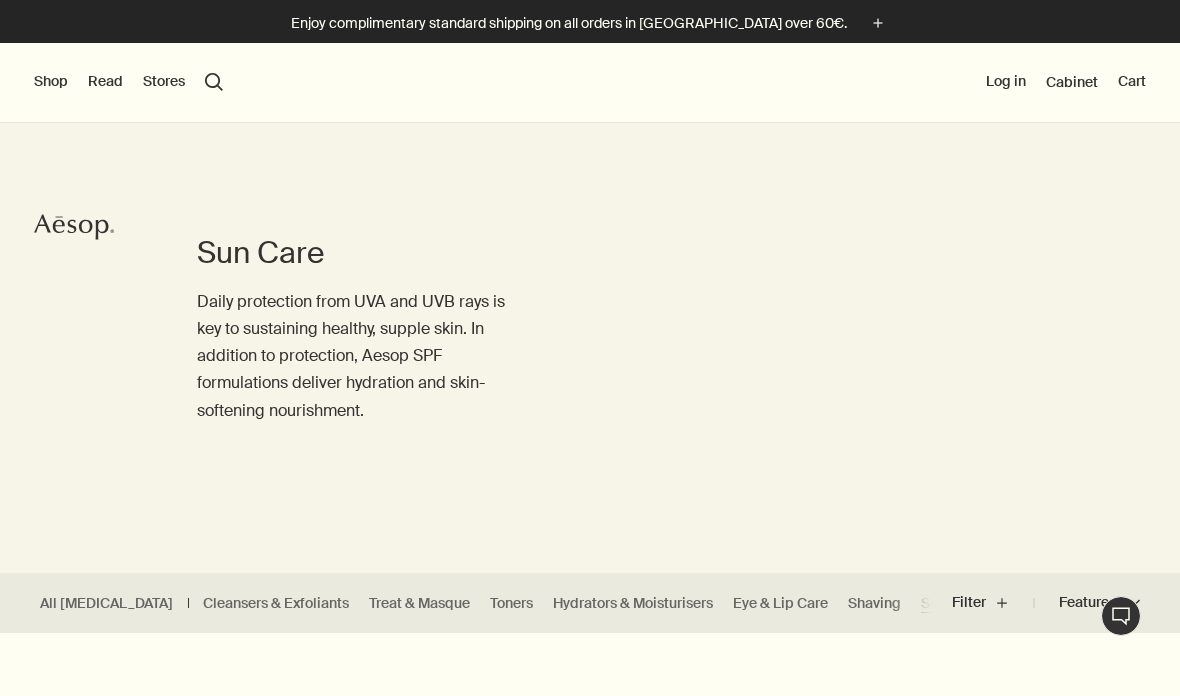 click on "Shop" at bounding box center [51, 82] 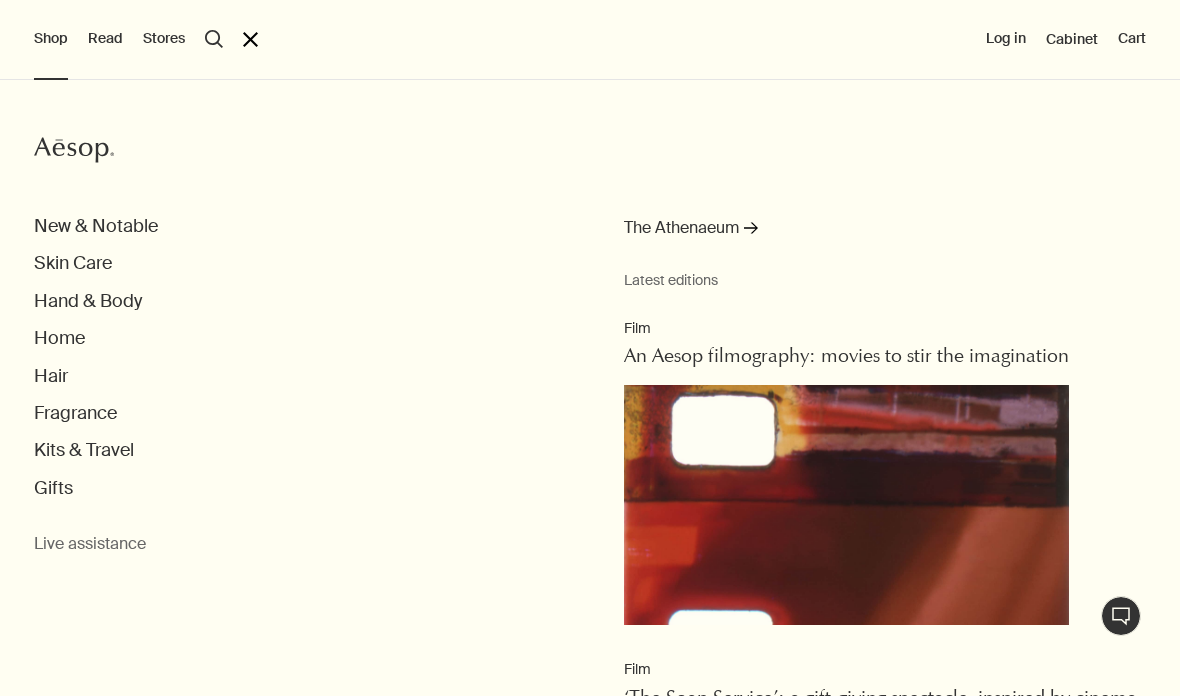 click on "Hand & Body" at bounding box center (88, 301) 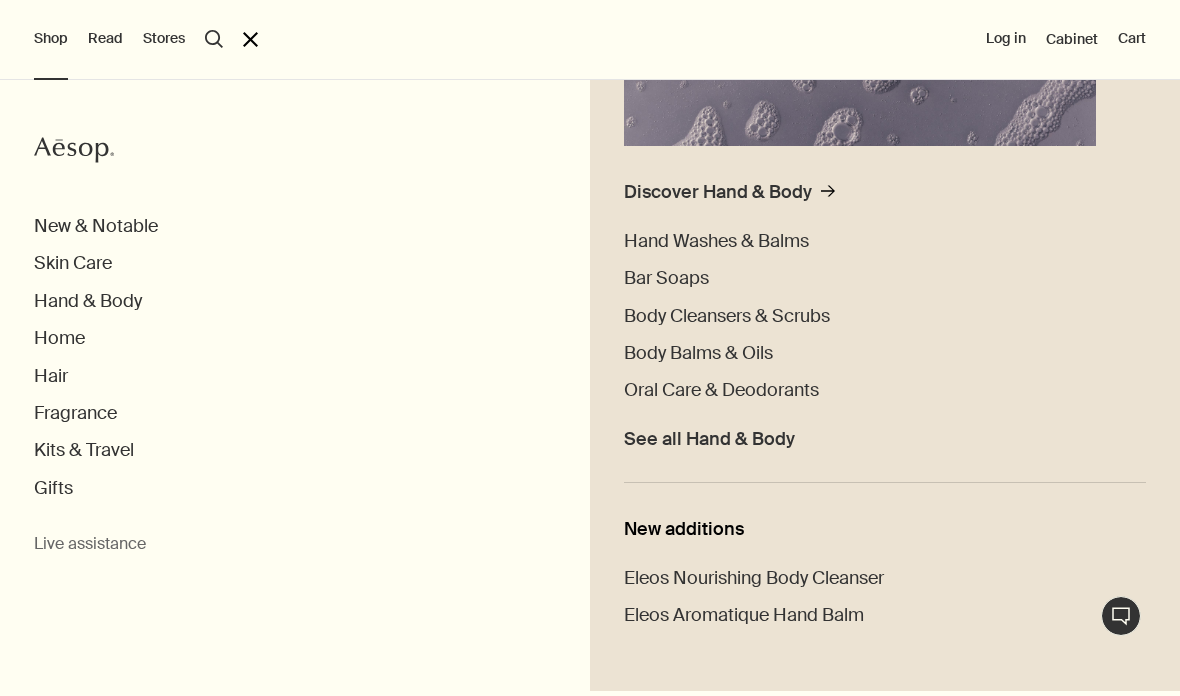 scroll, scrollTop: 413, scrollLeft: 0, axis: vertical 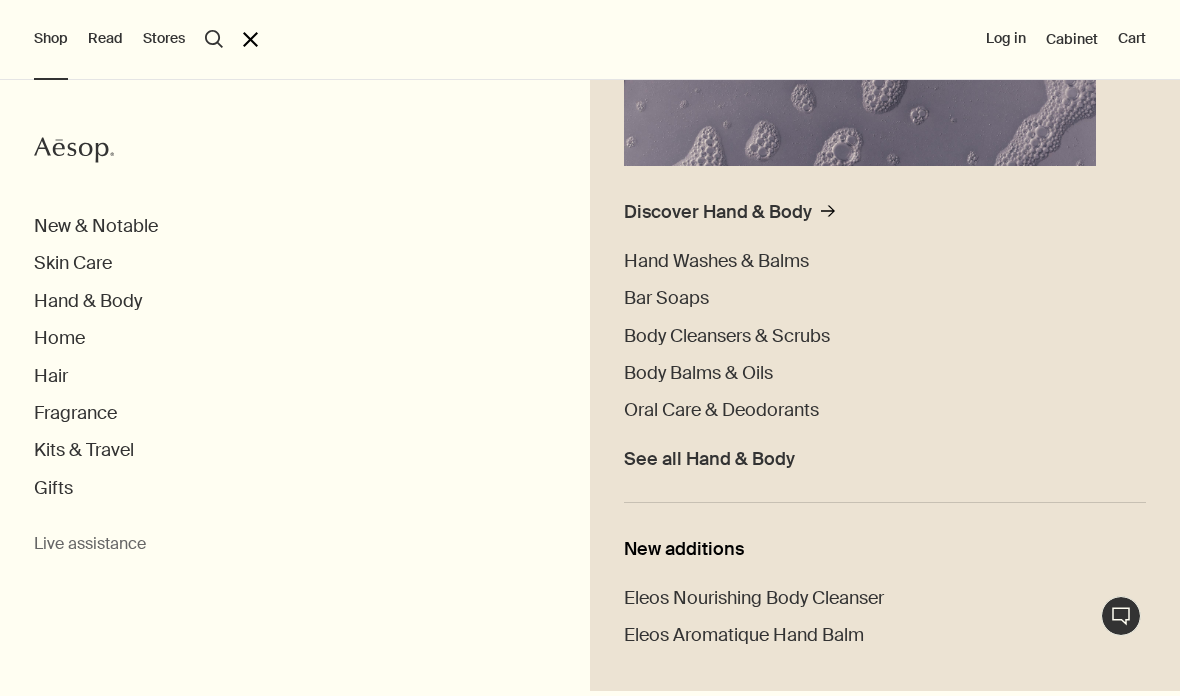 click on "Body Balms & Oils" at bounding box center (698, 373) 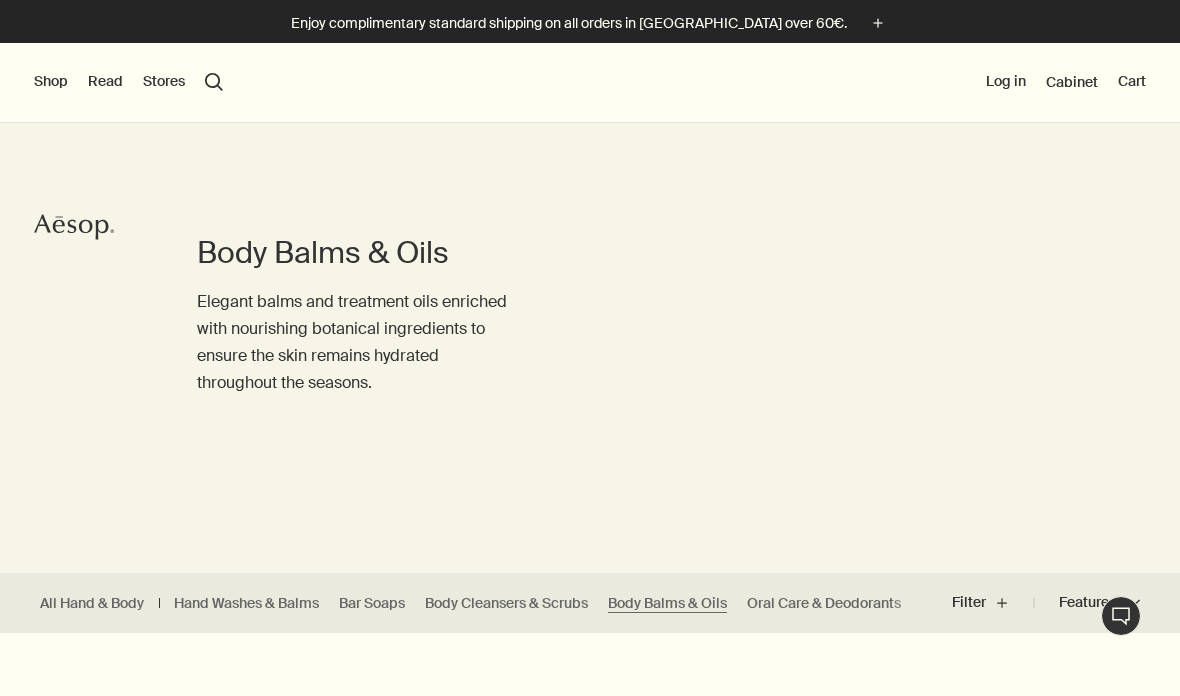 scroll, scrollTop: 0, scrollLeft: 0, axis: both 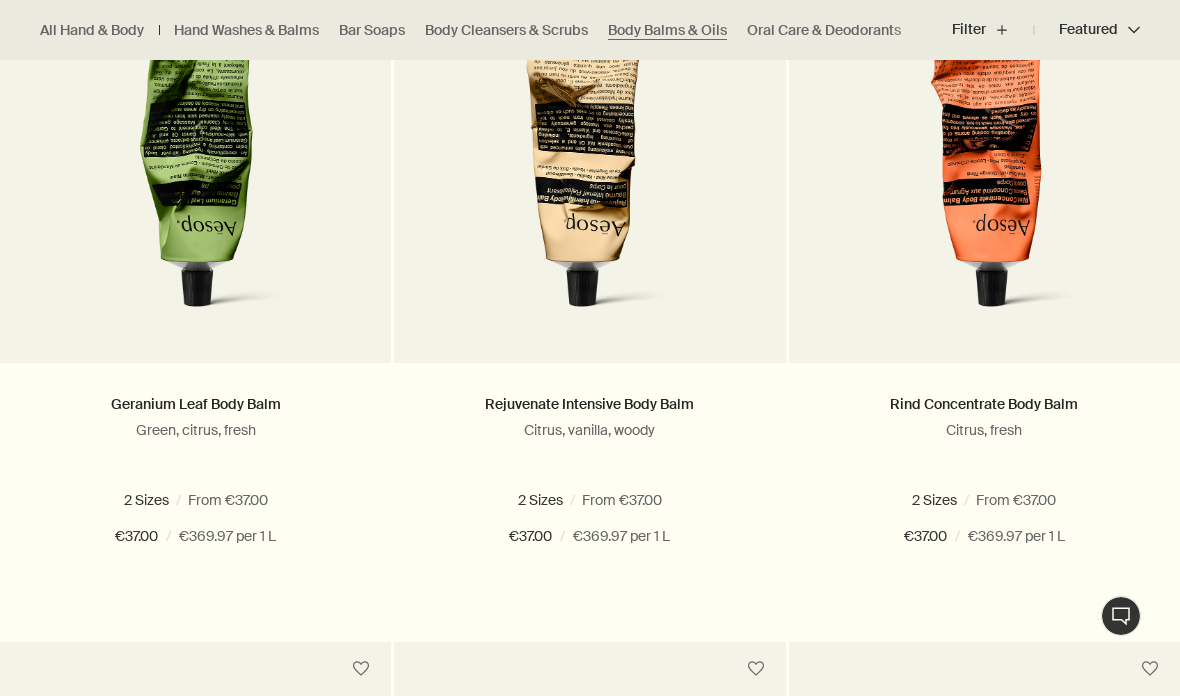 click on "500 mL" at bounding box center (1038, 500) 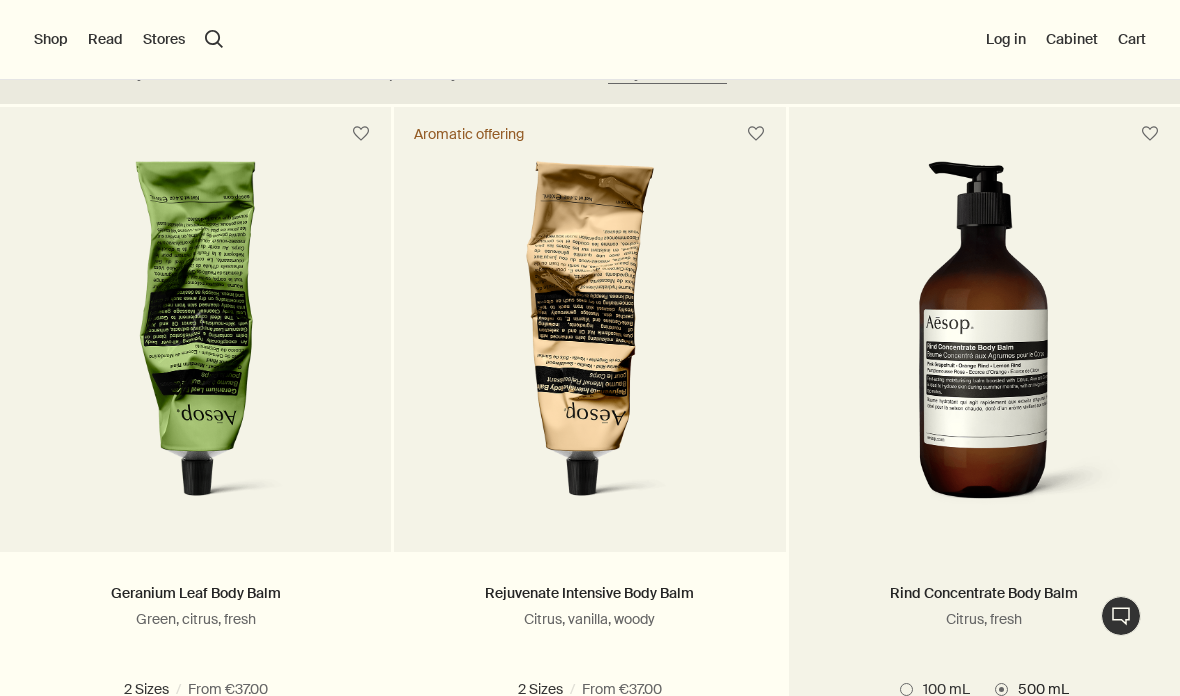 scroll, scrollTop: 572, scrollLeft: 0, axis: vertical 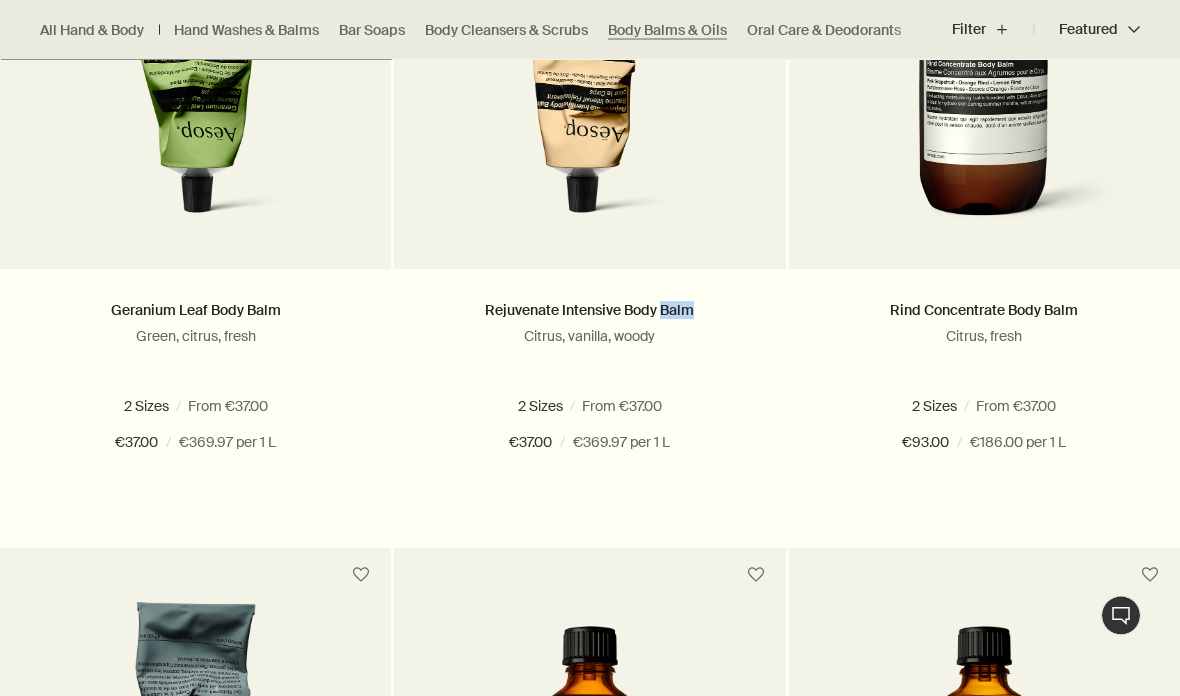 click on "500 mL" at bounding box center [643, 407] 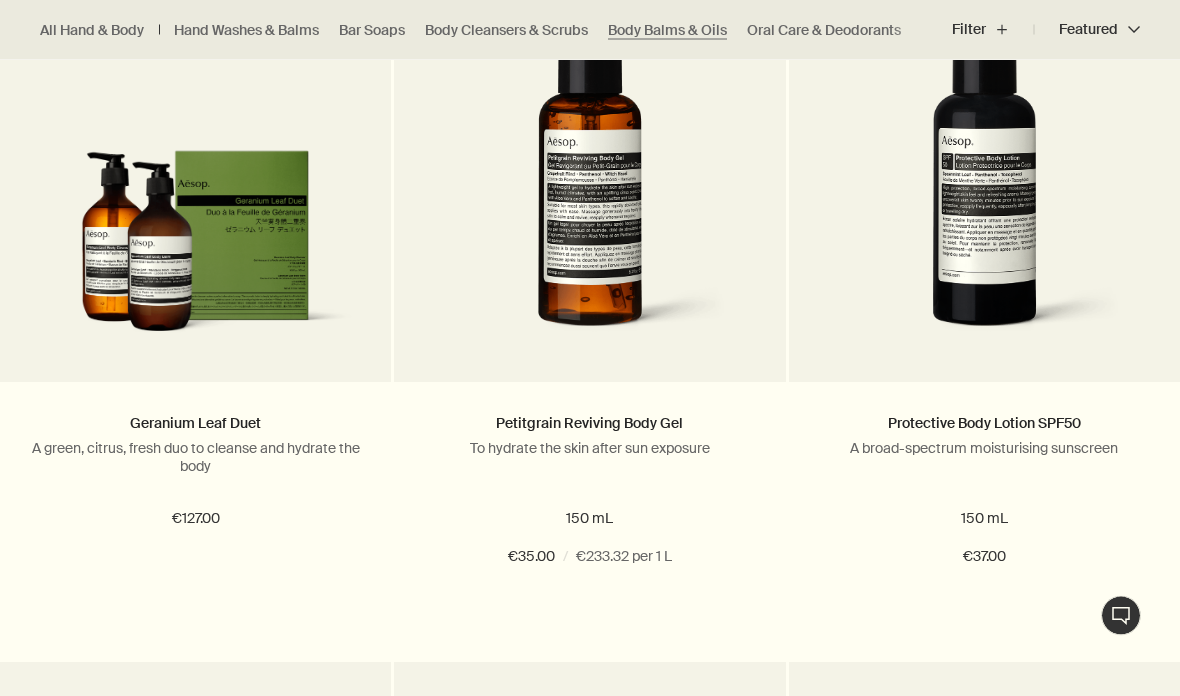 scroll, scrollTop: 2149, scrollLeft: 0, axis: vertical 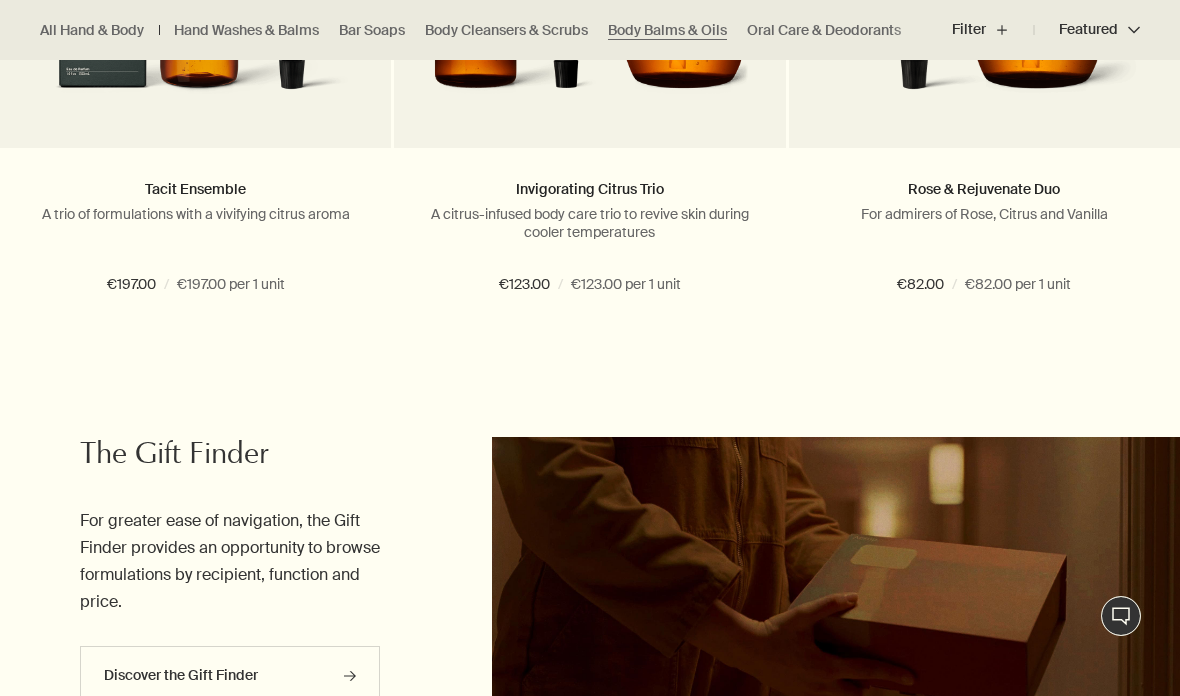 click on "A citrus-infused body care trio to revive skin during cooler temperatures" at bounding box center (589, 223) 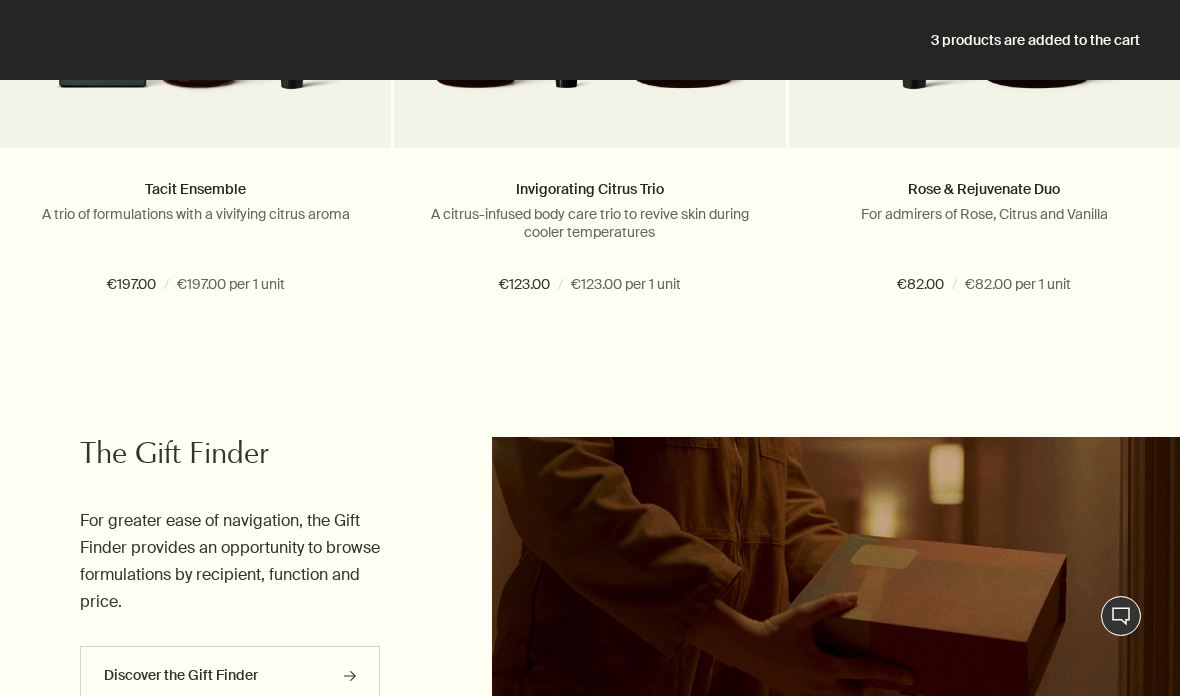 click on "Invigorating Citrus Trio" at bounding box center (589, 190) 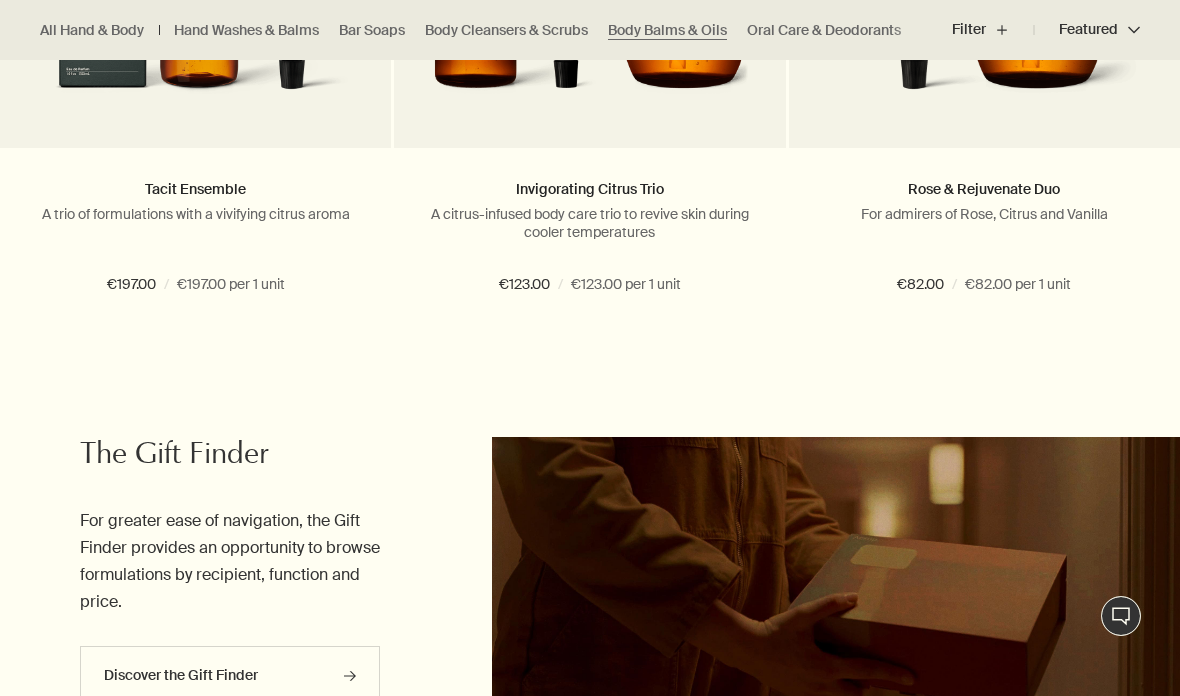 click at bounding box center [589, -49] 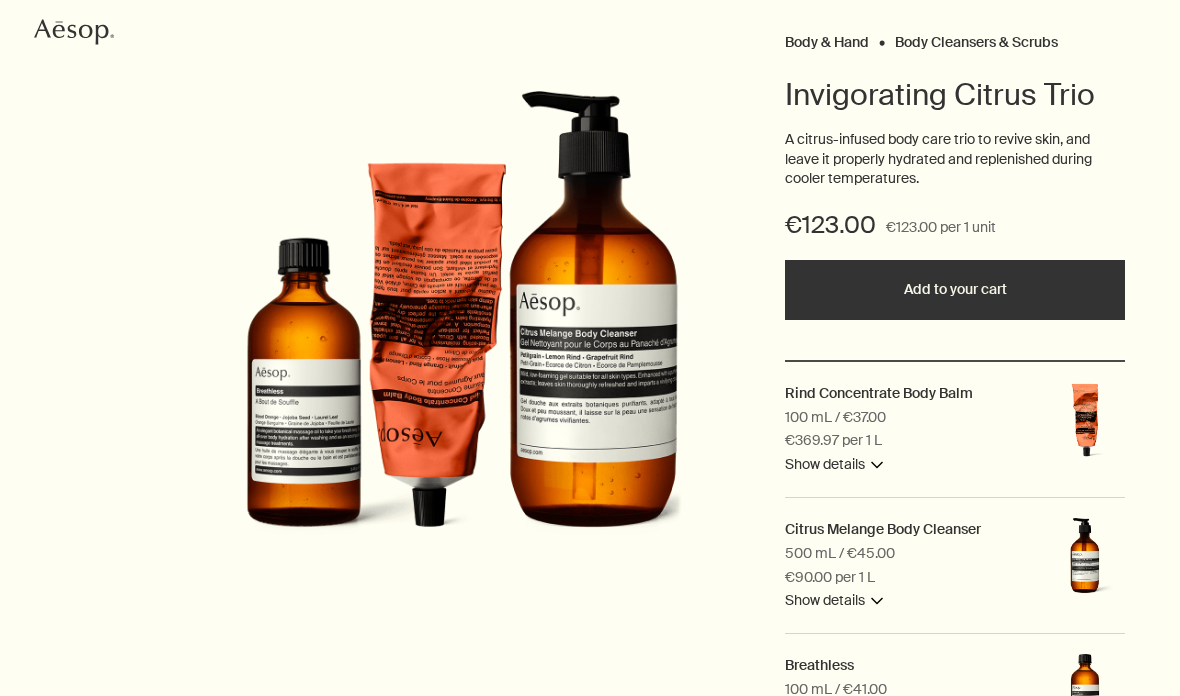scroll, scrollTop: 0, scrollLeft: 0, axis: both 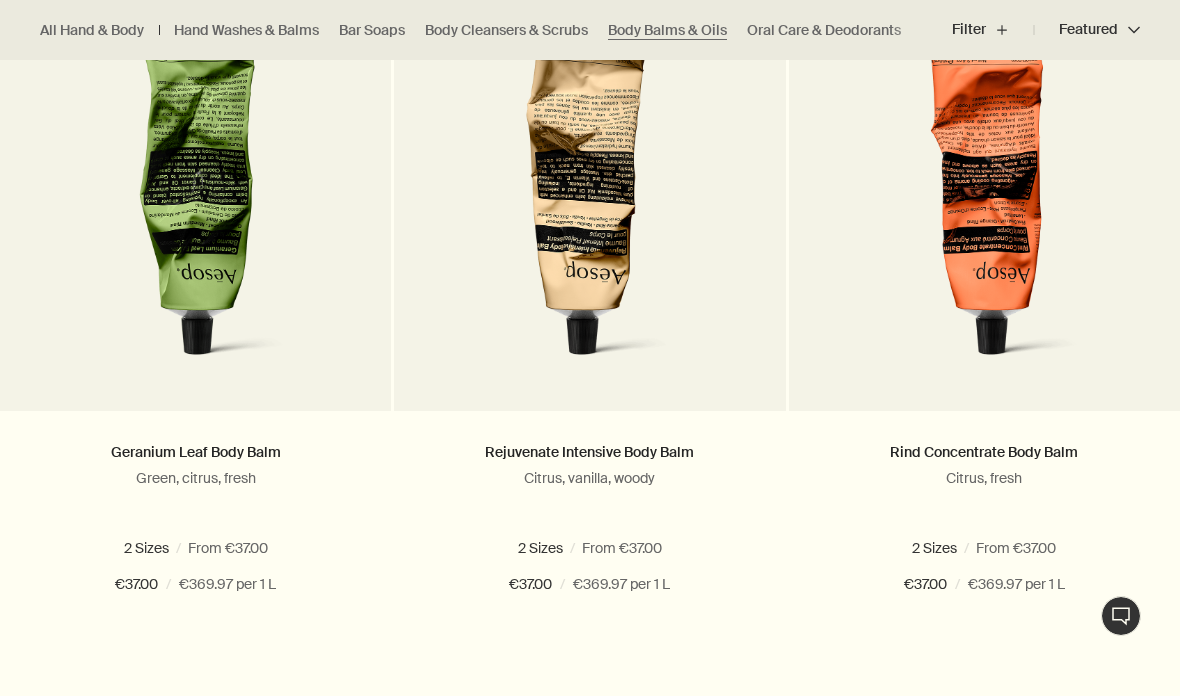 click on "500 mL" at bounding box center (249, 548) 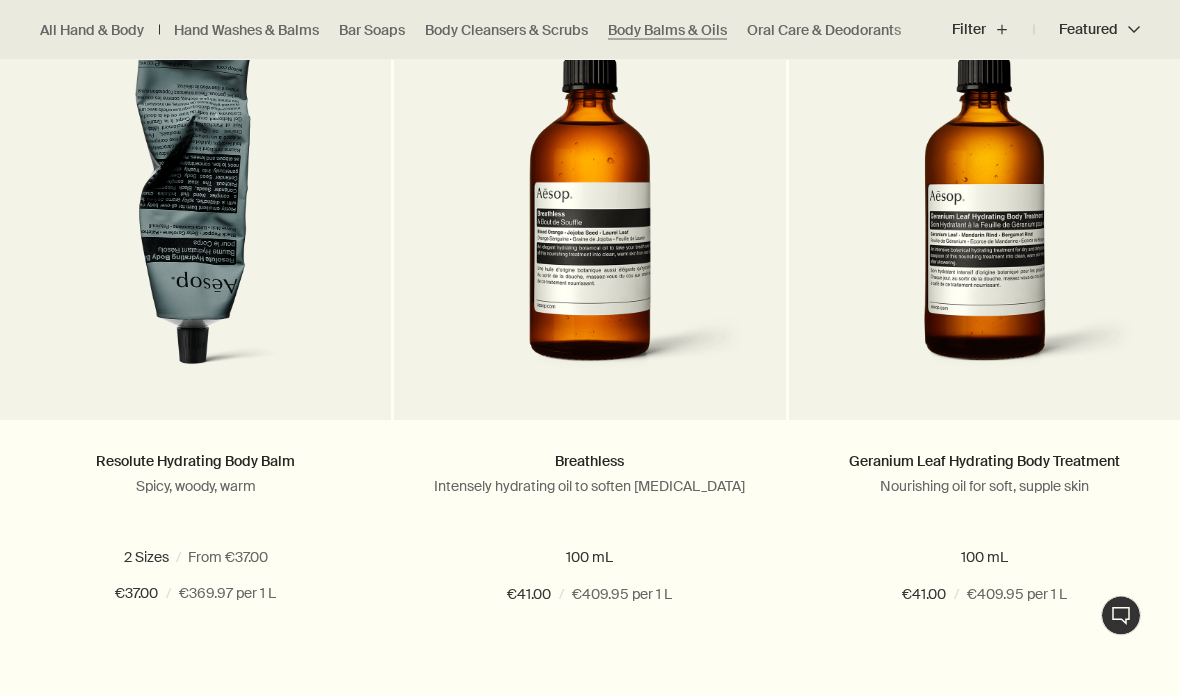 scroll, scrollTop: 1385, scrollLeft: 0, axis: vertical 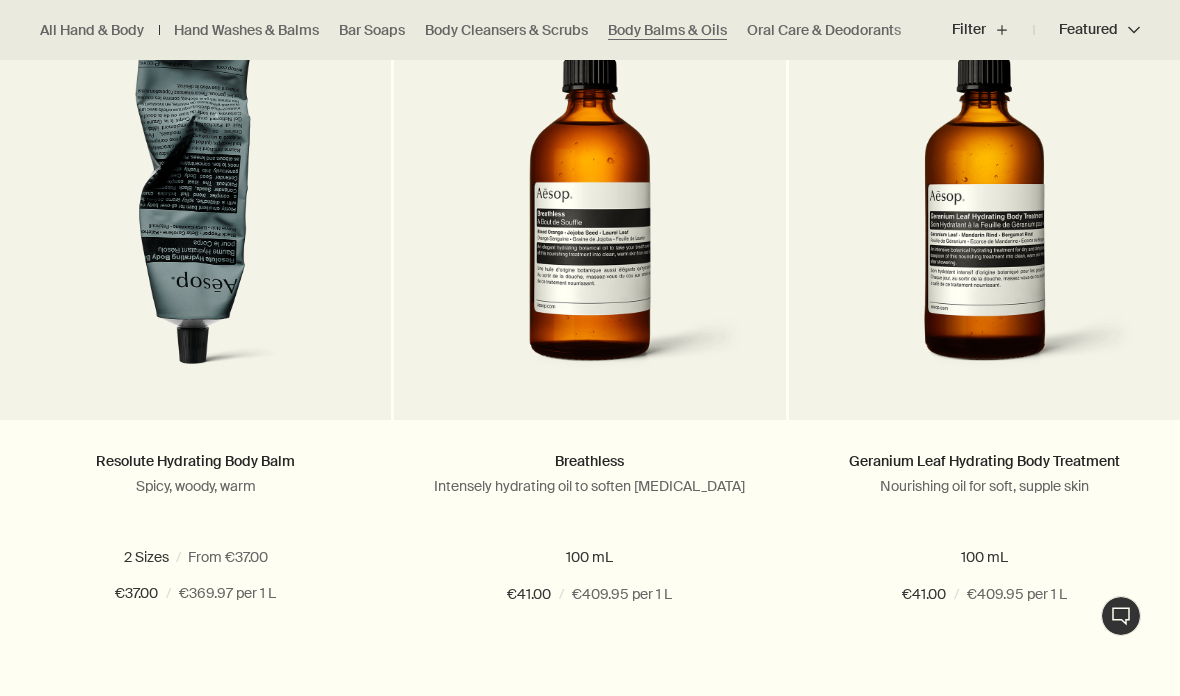 click on "500 mL" at bounding box center (249, 557) 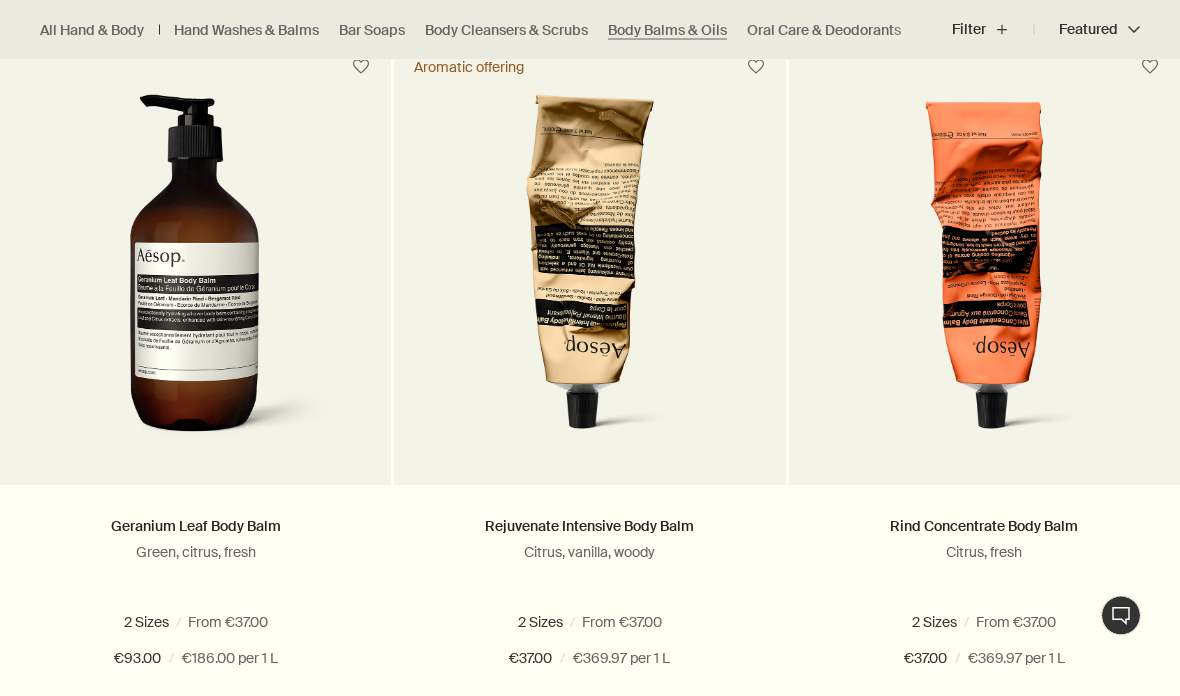 scroll, scrollTop: 596, scrollLeft: 0, axis: vertical 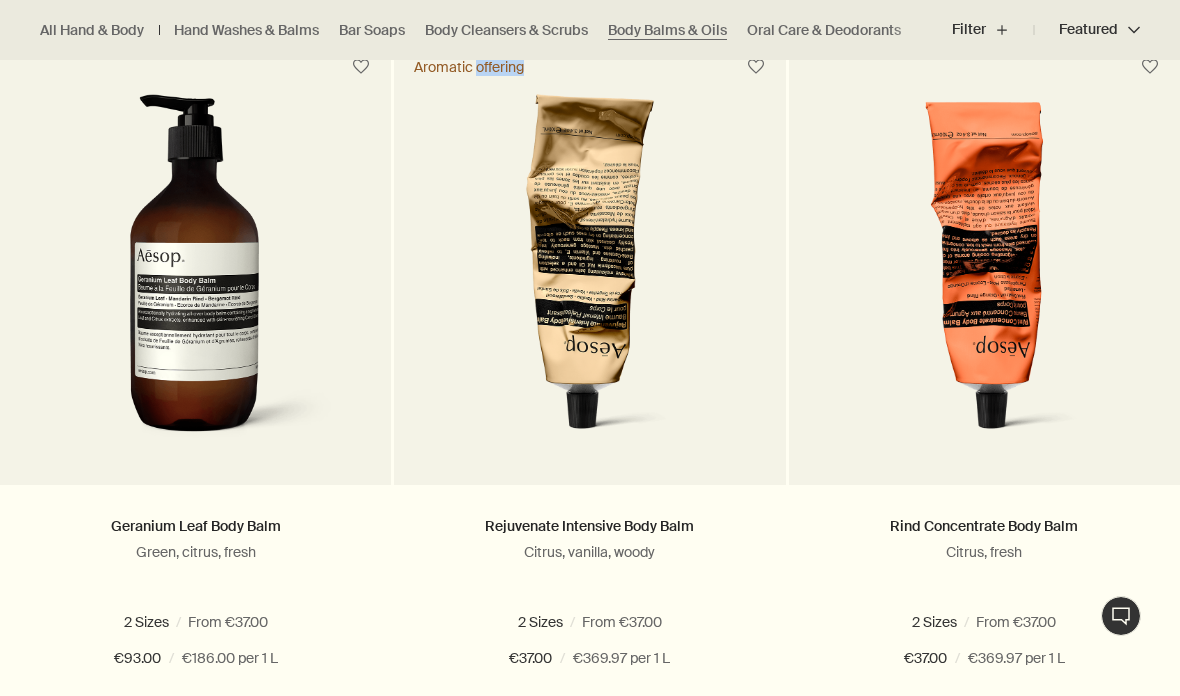 click at bounding box center (985, 274) 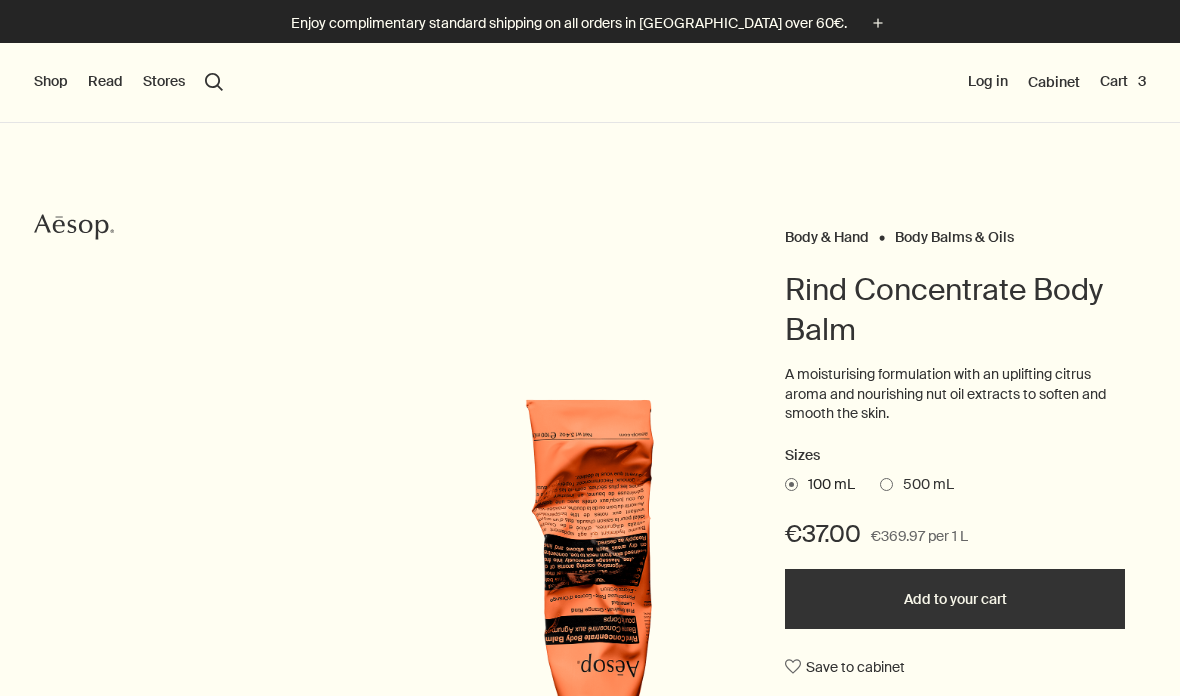 scroll, scrollTop: 189, scrollLeft: 0, axis: vertical 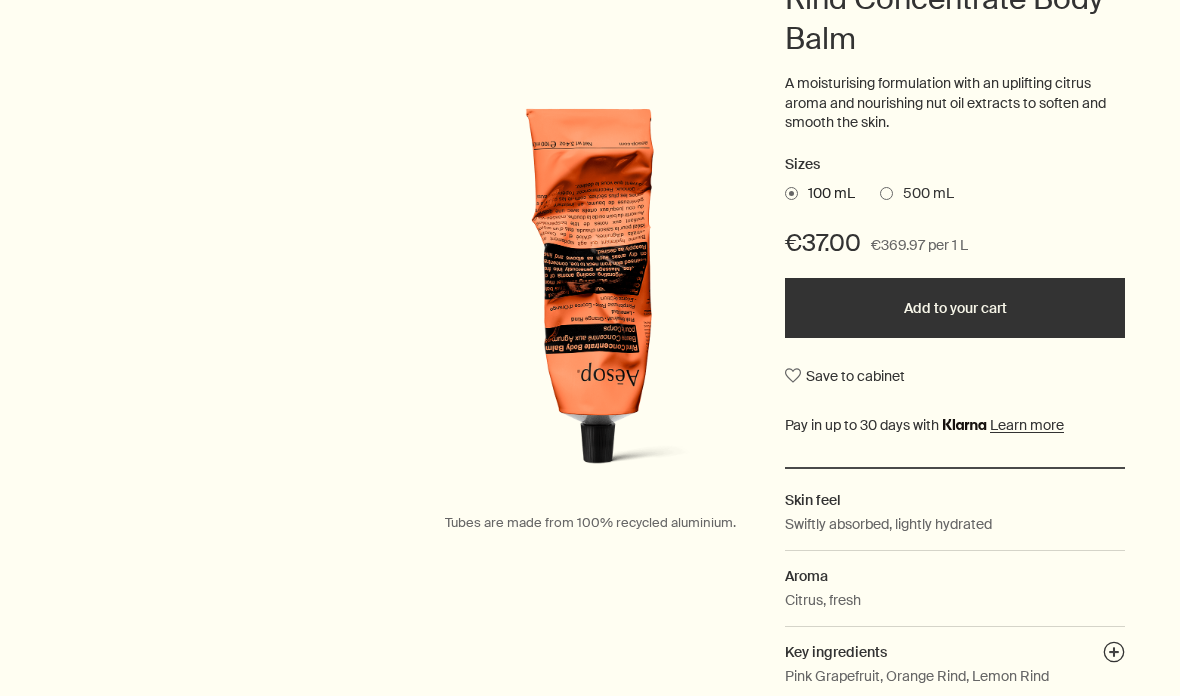 click on "500 mL" at bounding box center (923, 194) 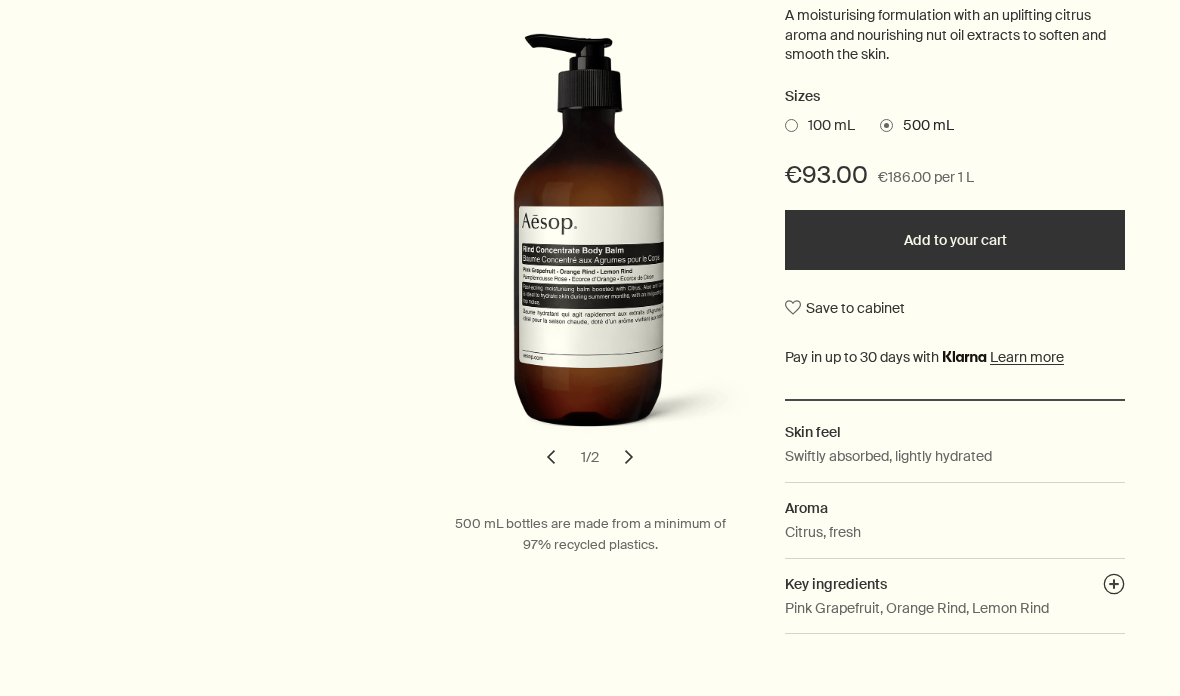scroll, scrollTop: 364, scrollLeft: 0, axis: vertical 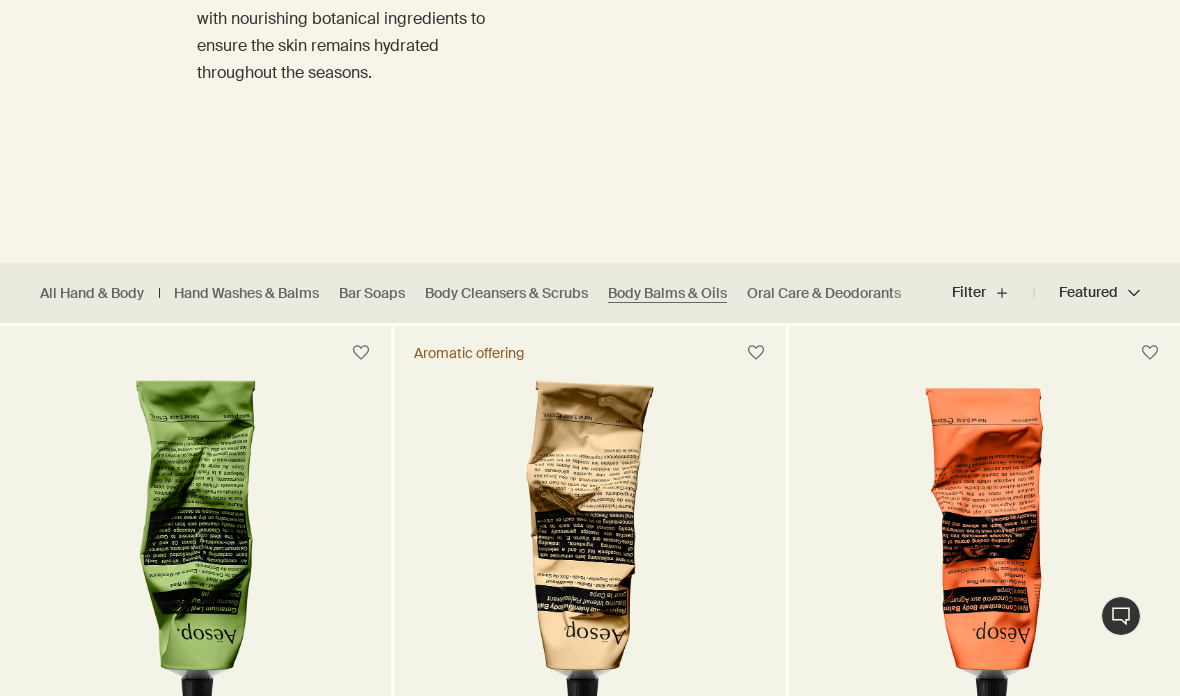 click on "Body Cleansers & Scrubs" at bounding box center [506, 293] 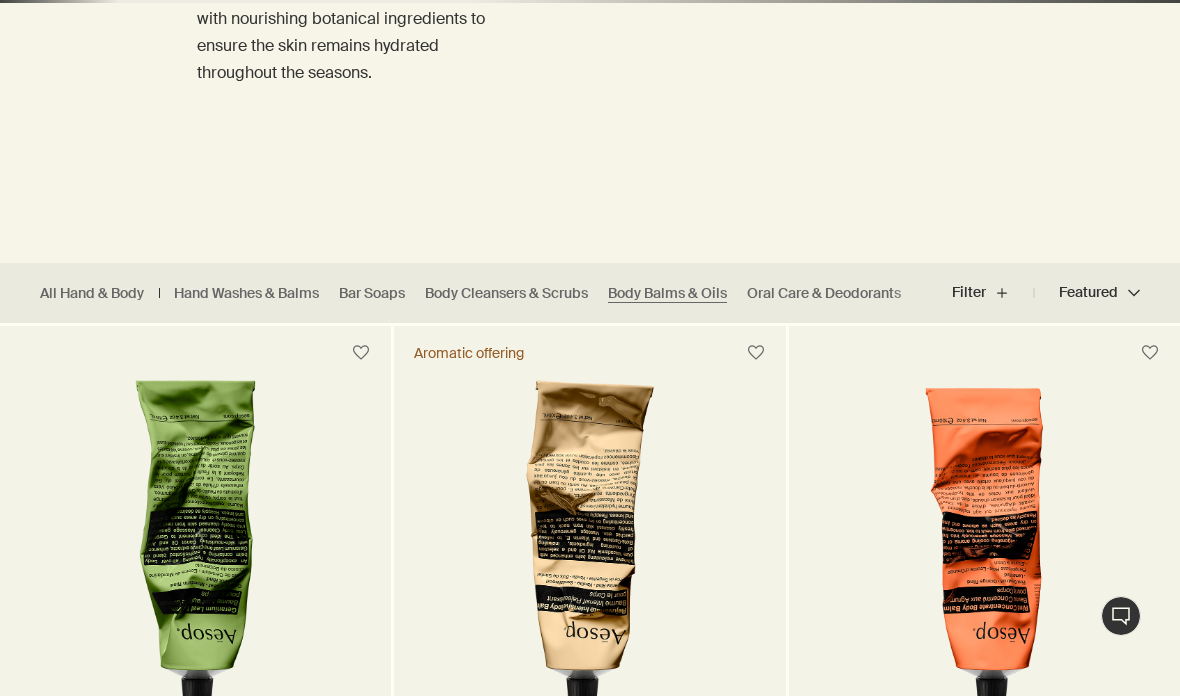 click on "Body Cleansers & Scrubs" at bounding box center [506, 293] 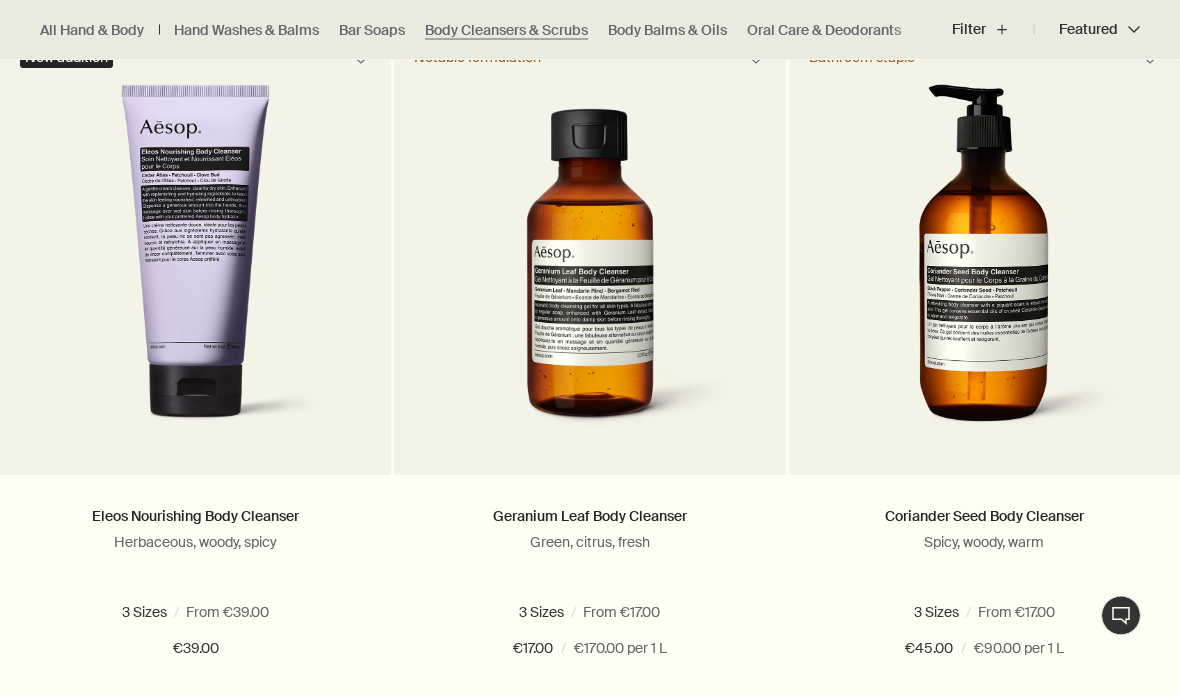 scroll, scrollTop: 606, scrollLeft: 0, axis: vertical 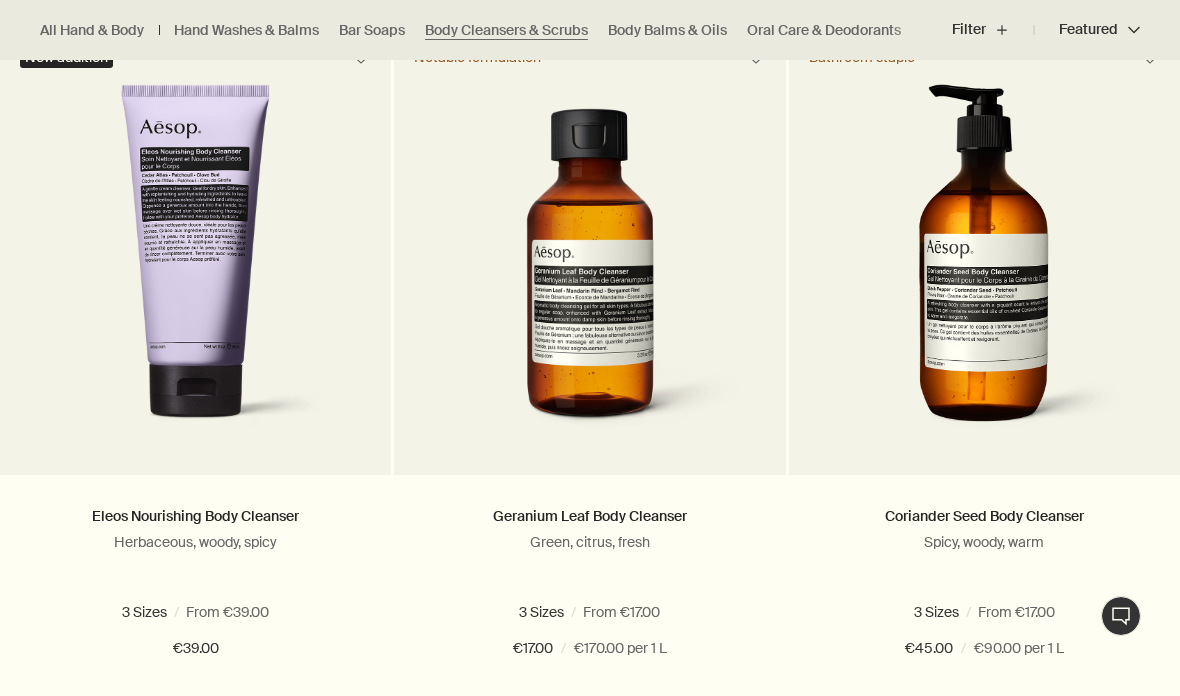 click at bounding box center [985, 264] 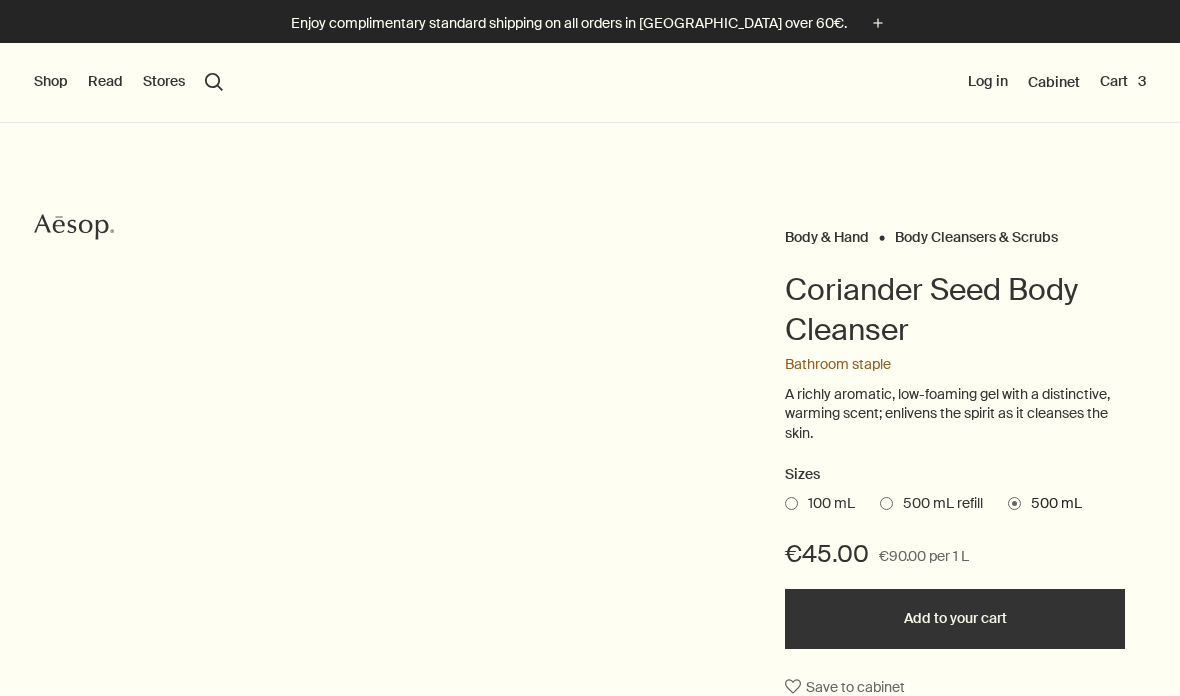 scroll, scrollTop: 26, scrollLeft: 0, axis: vertical 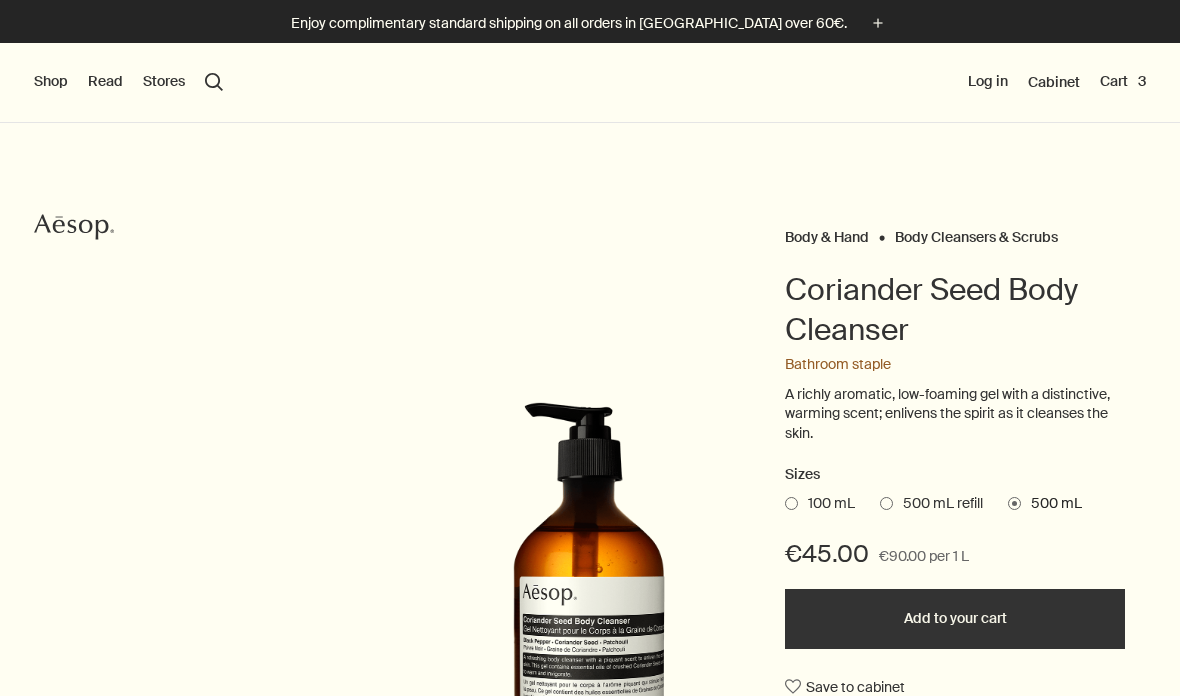 click on "Shop" at bounding box center [51, 82] 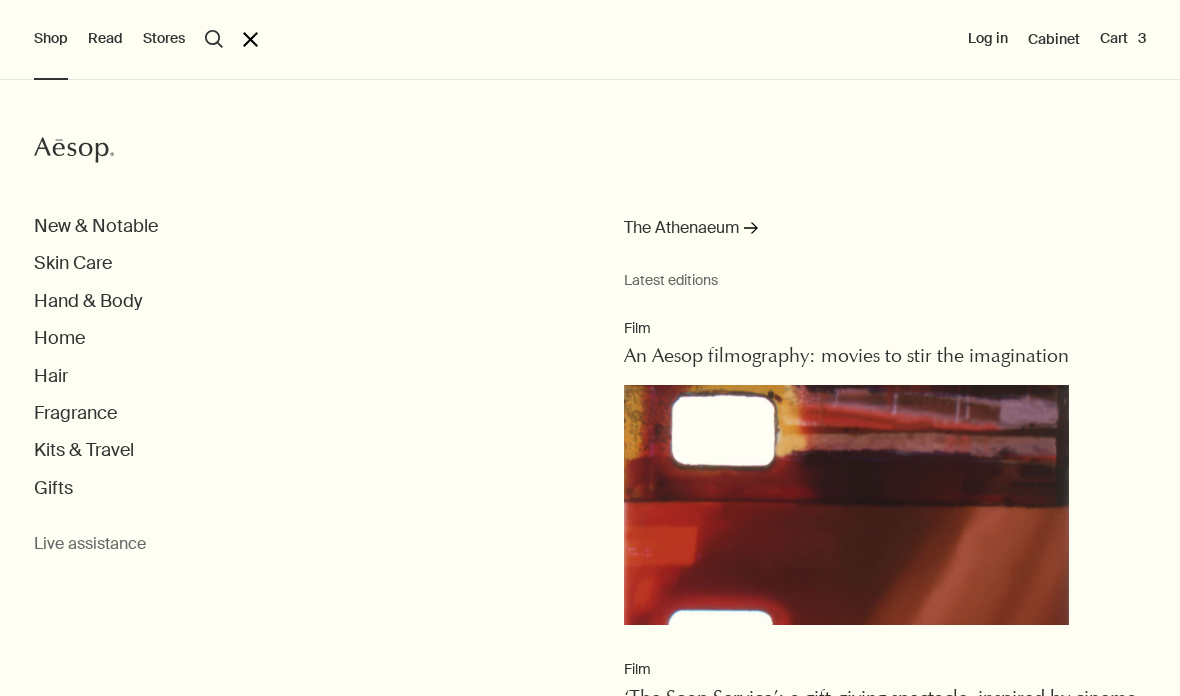 click on "Fragrance" at bounding box center (75, 413) 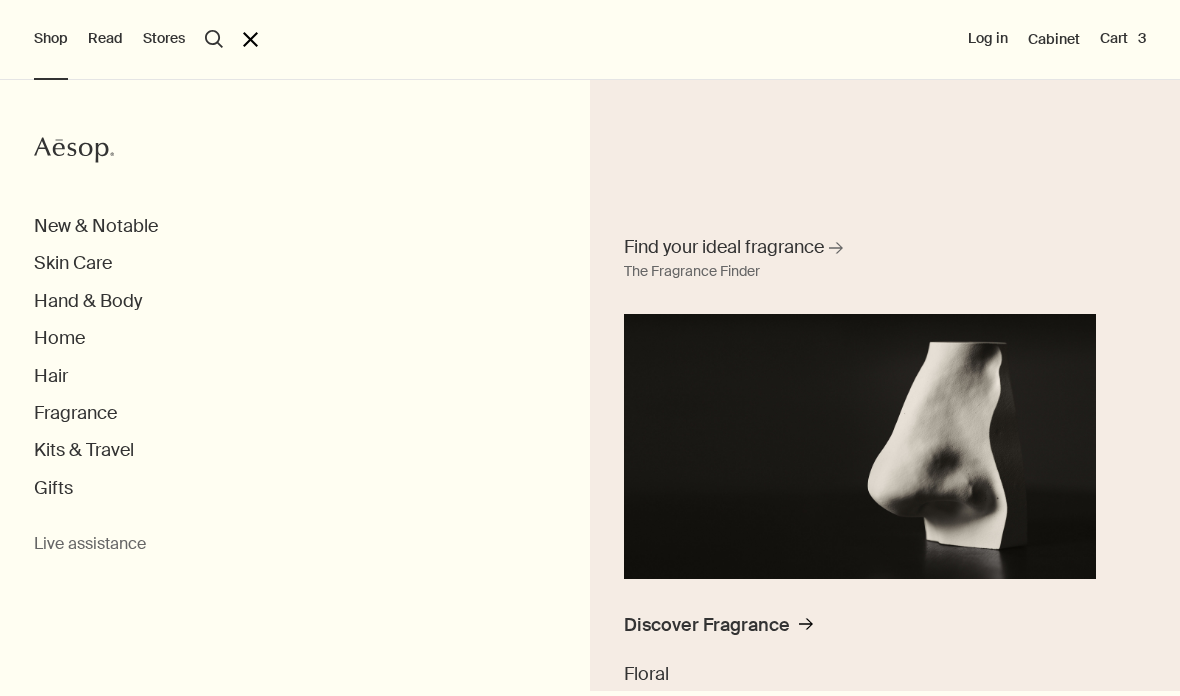 click on "Fragrance" at bounding box center (75, 413) 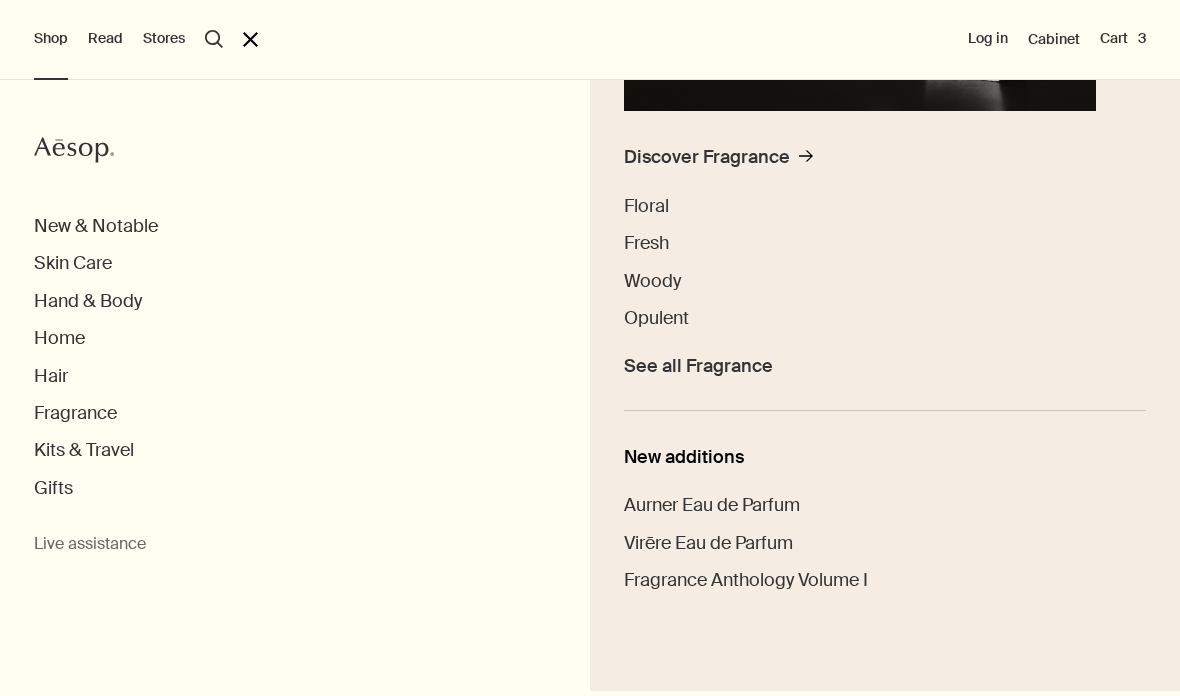 scroll, scrollTop: 471, scrollLeft: 0, axis: vertical 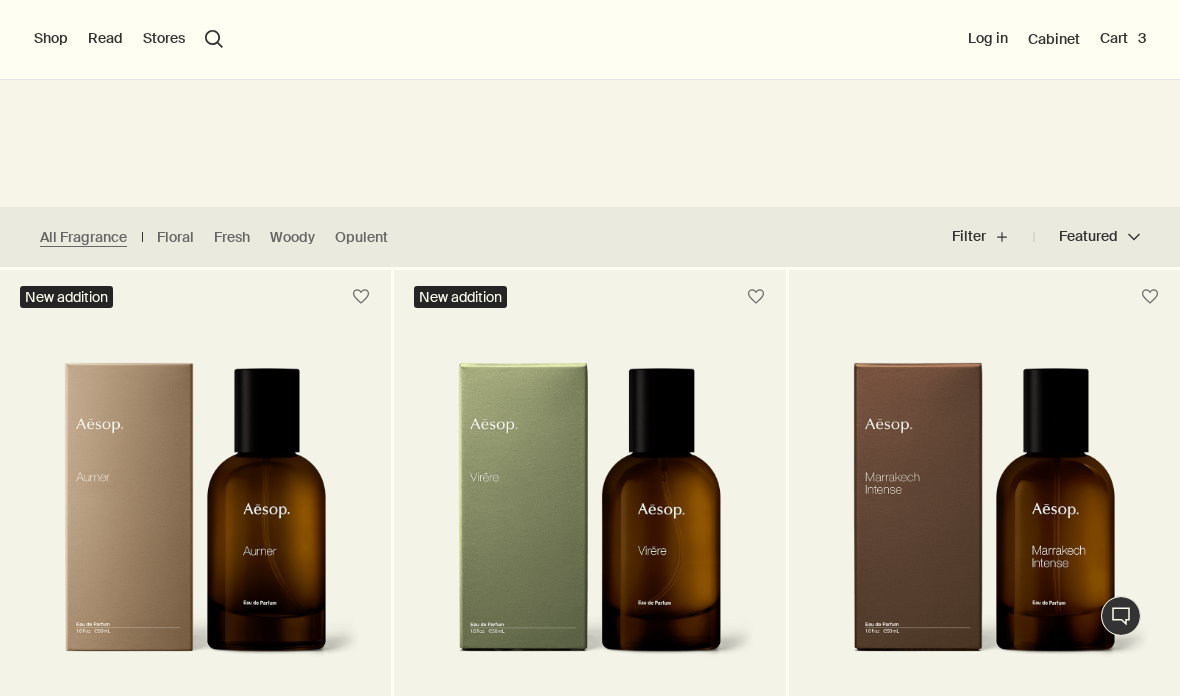 click on "Woody" at bounding box center [292, 237] 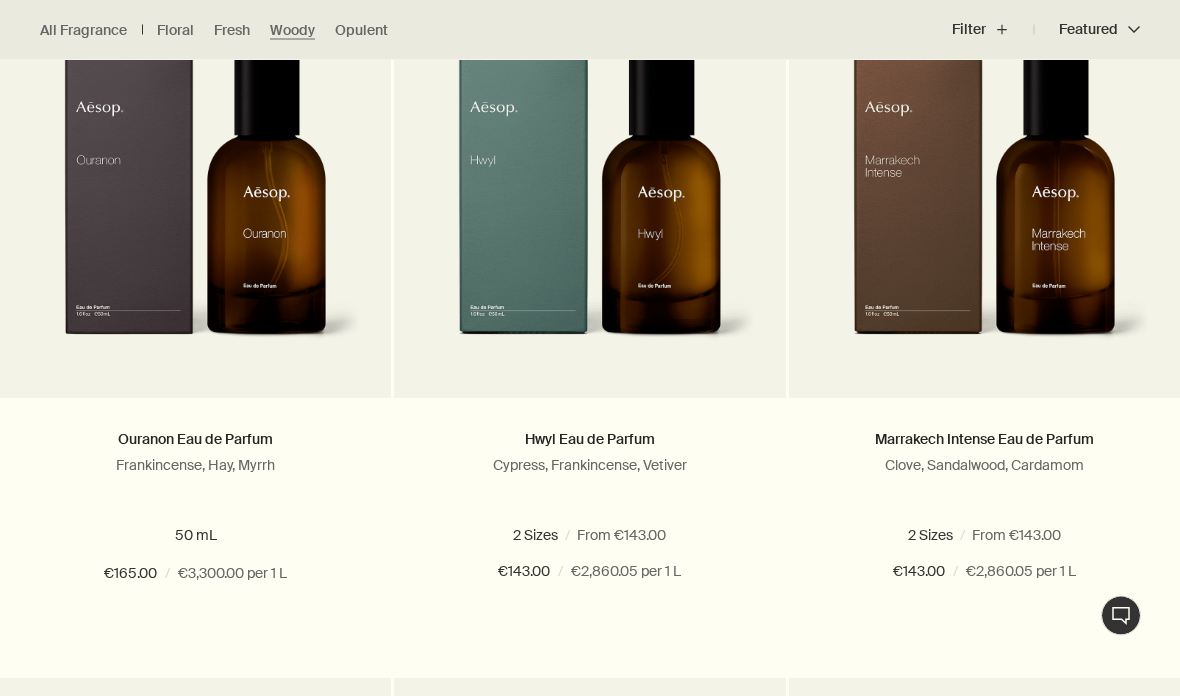 scroll, scrollTop: 683, scrollLeft: 0, axis: vertical 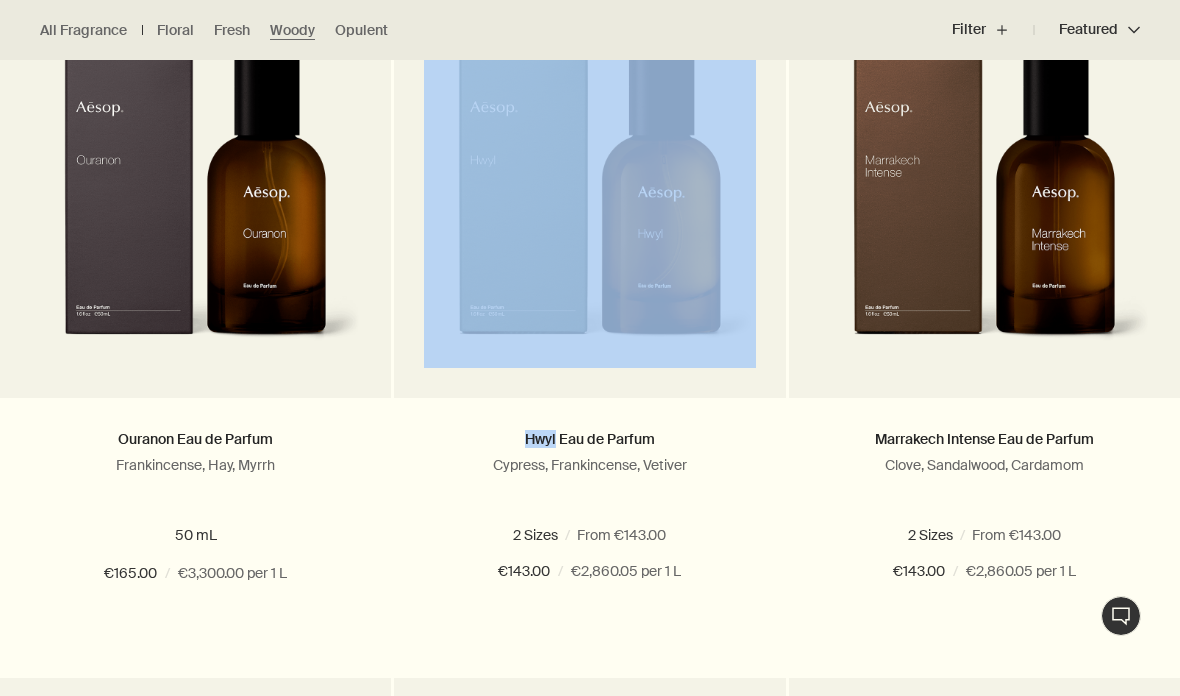 click on "Hwyl Eau de Parfum Cypress, Frankincense, Vetiver 2 Sizes  /  From €143.00 50 mL 100 mL 50 mL 100 mL €143.00 chevron €143.00 / €2,860.05   per   1   L" at bounding box center (589, 506) 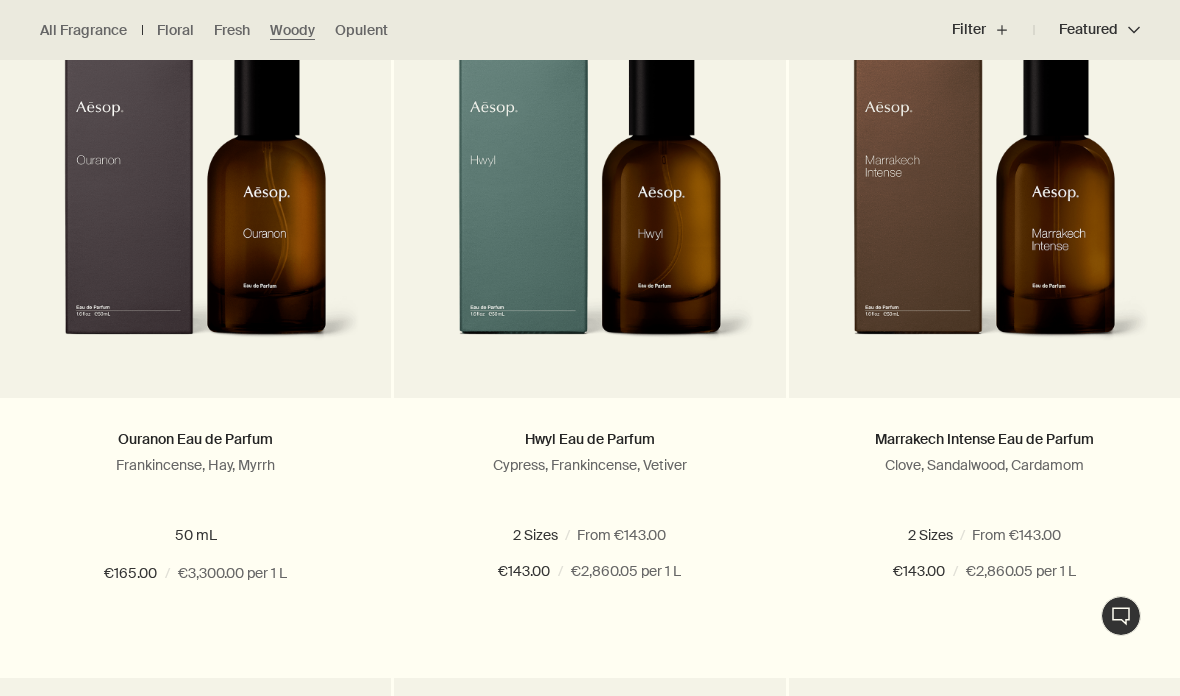 click on "100 mL" at bounding box center (635, 535) 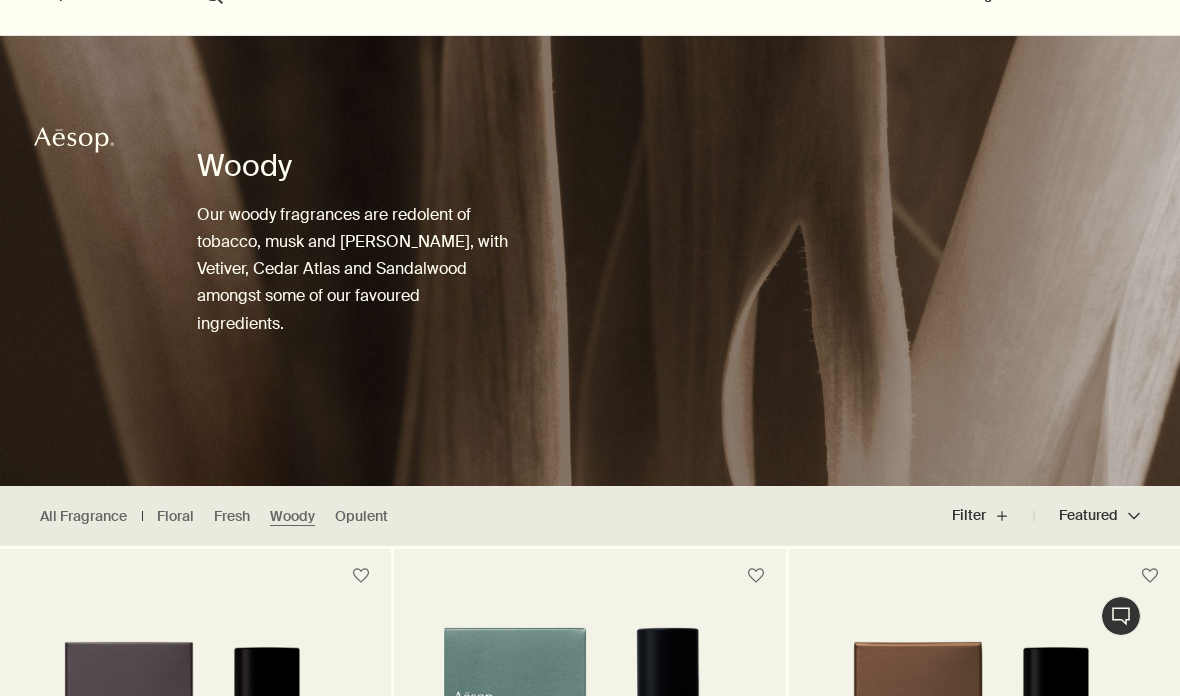 scroll, scrollTop: 0, scrollLeft: 0, axis: both 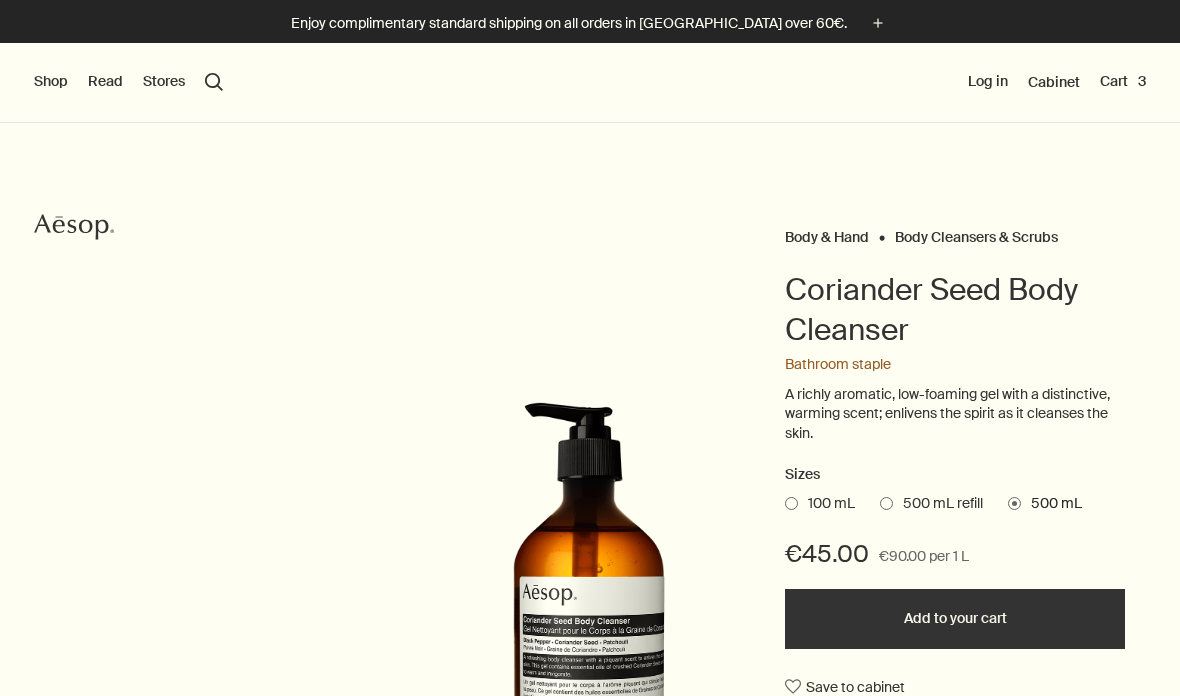 click on "Shop" at bounding box center [51, 82] 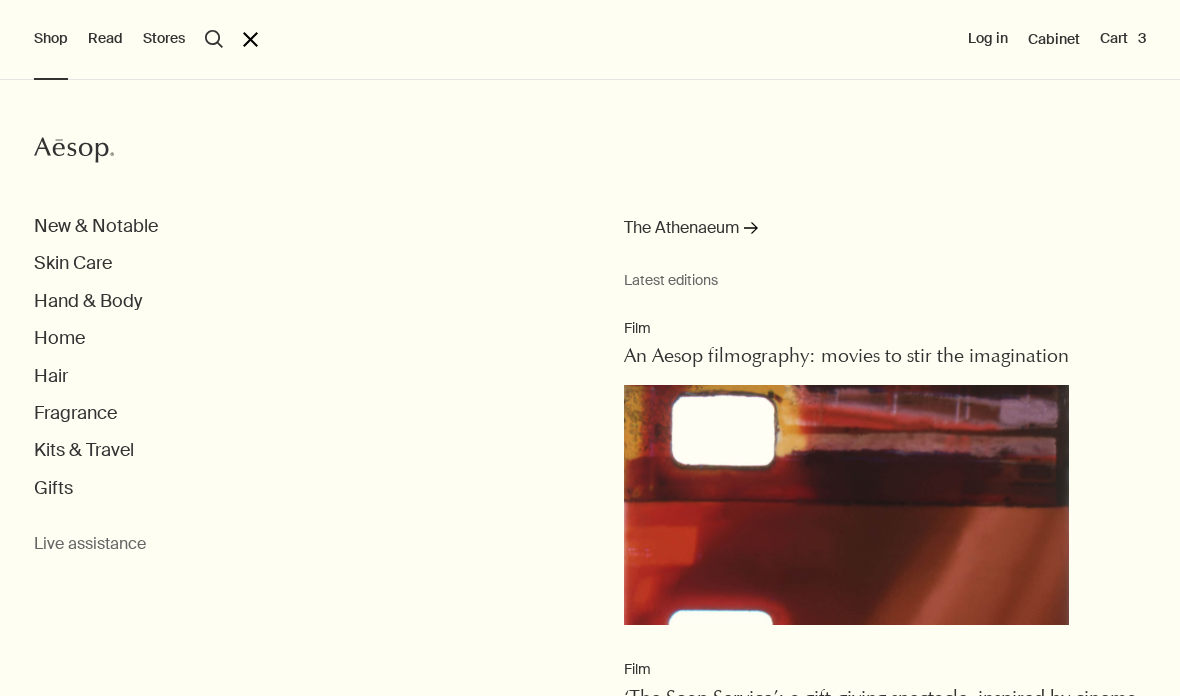 click on "Hand & Body" at bounding box center (88, 301) 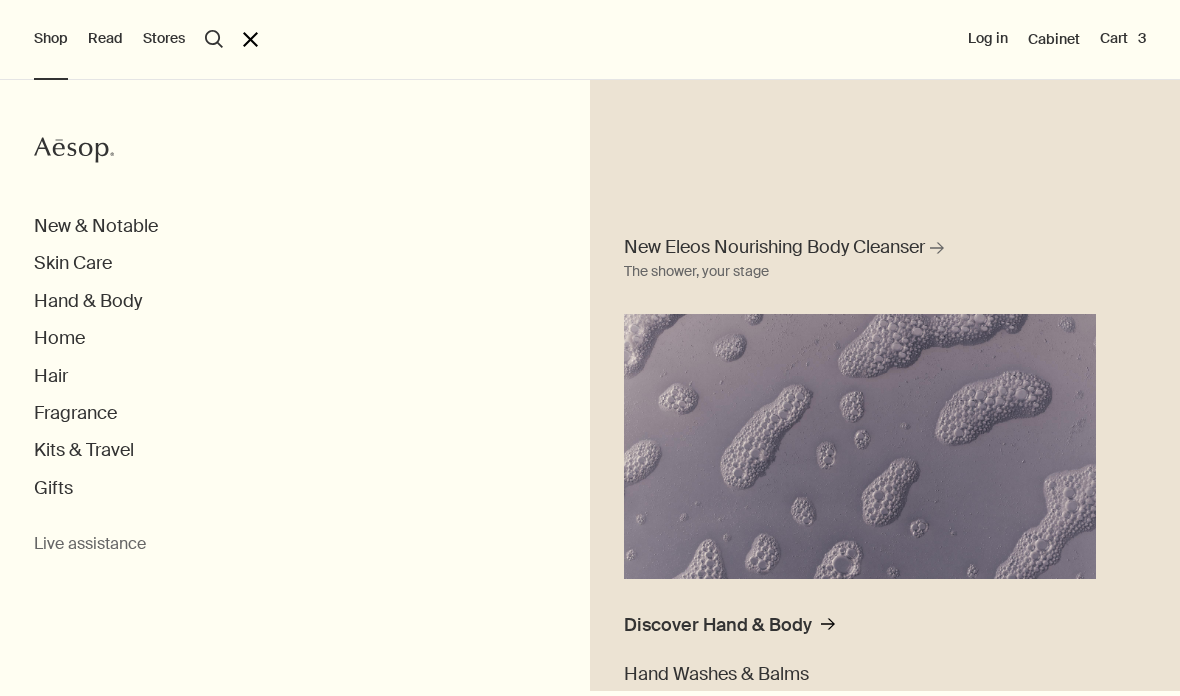 click on "Skin Care" at bounding box center (73, 263) 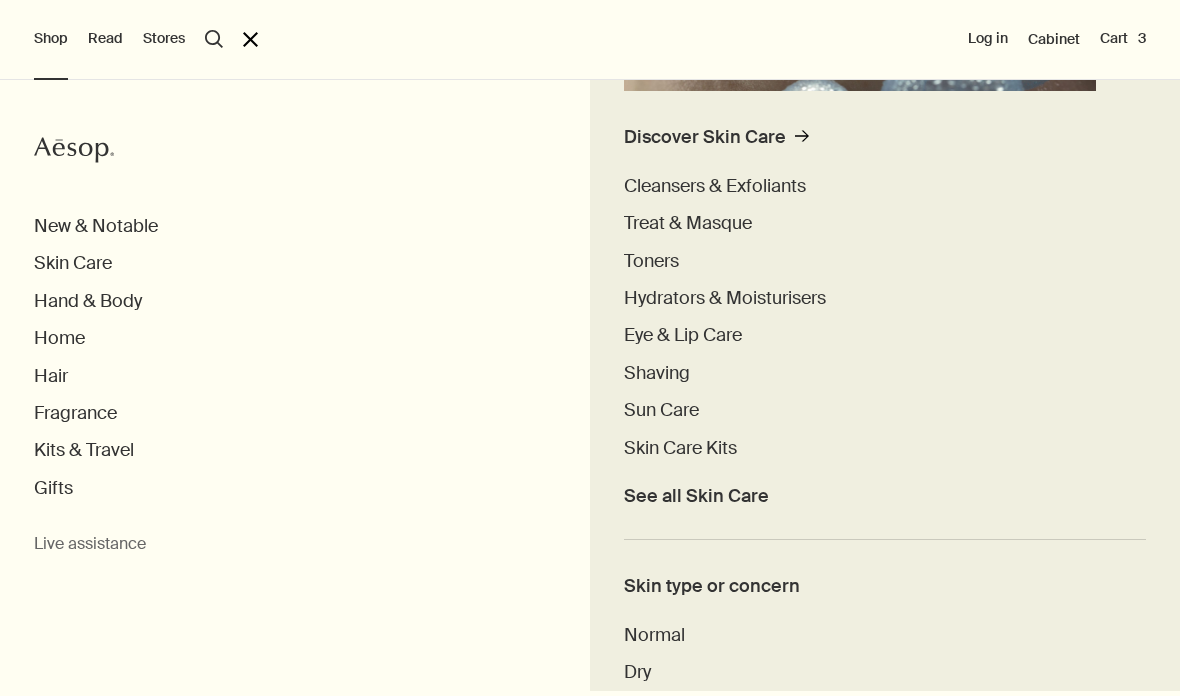 scroll, scrollTop: 492, scrollLeft: 0, axis: vertical 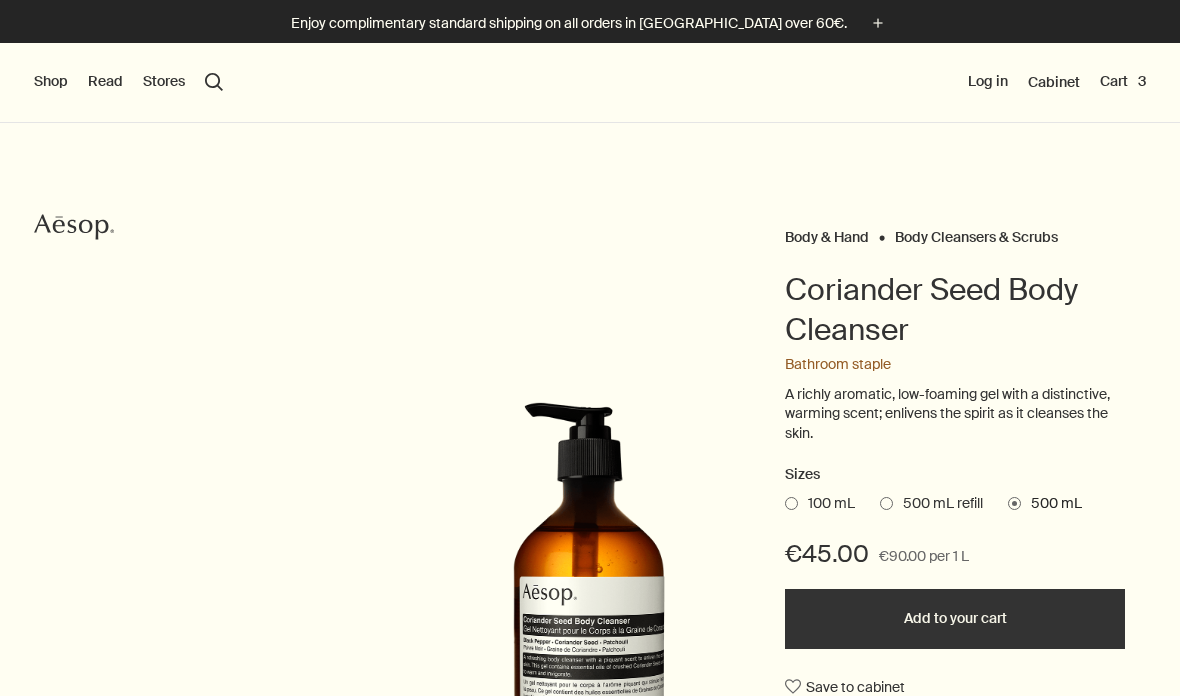 click on "Shop" at bounding box center (51, 82) 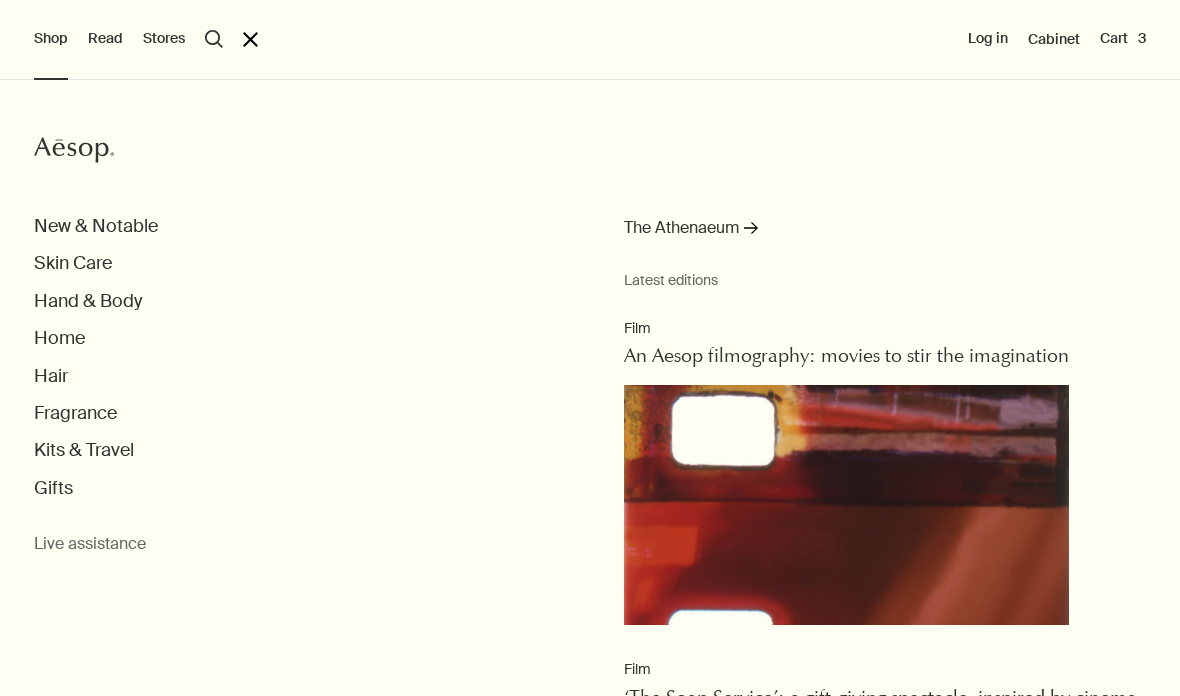 click on "Hand & Body" at bounding box center (88, 301) 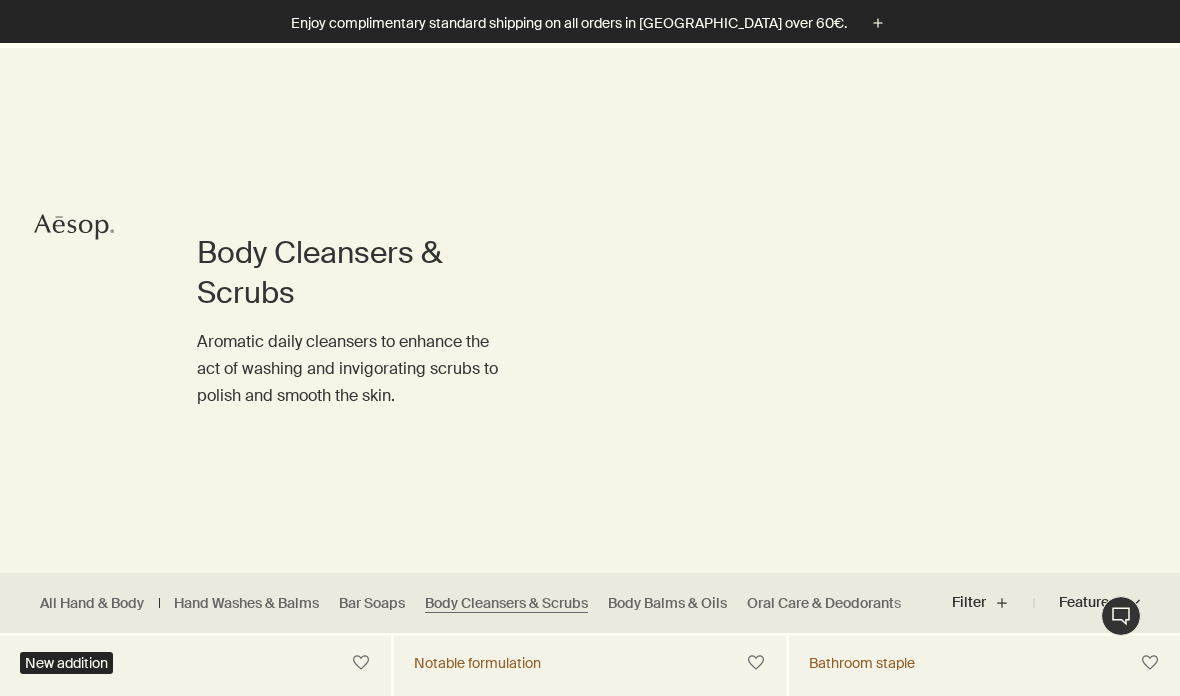 scroll, scrollTop: 323, scrollLeft: 0, axis: vertical 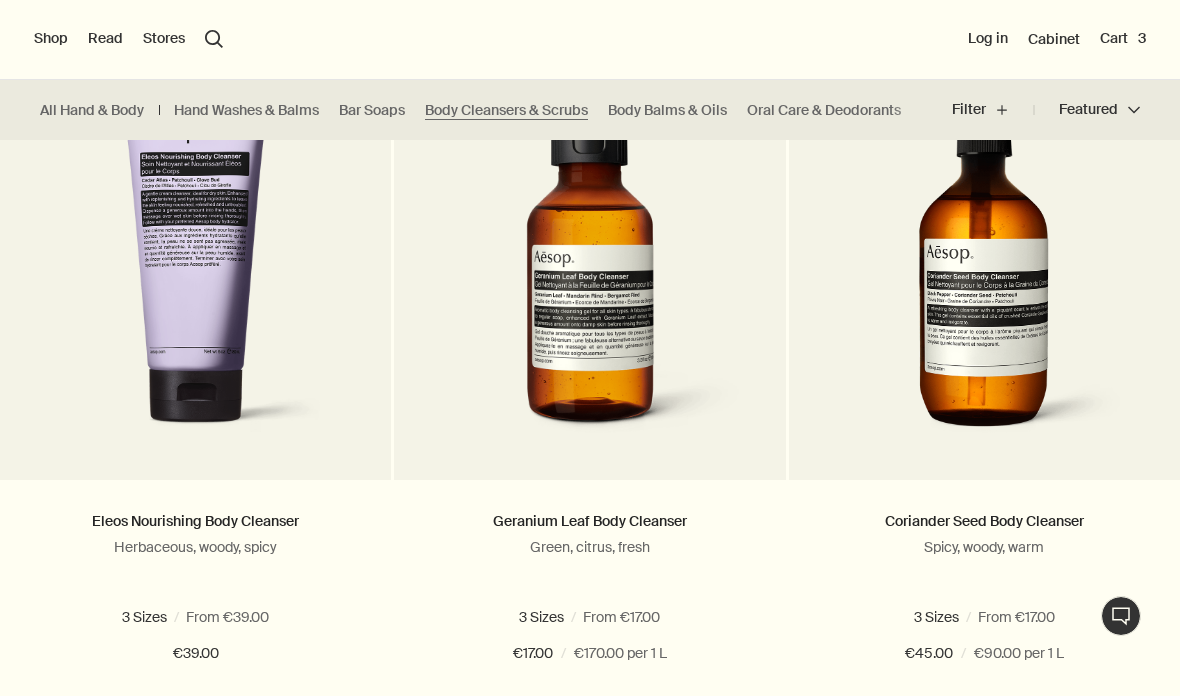 click on "Body Balms & Oils" at bounding box center (667, 110) 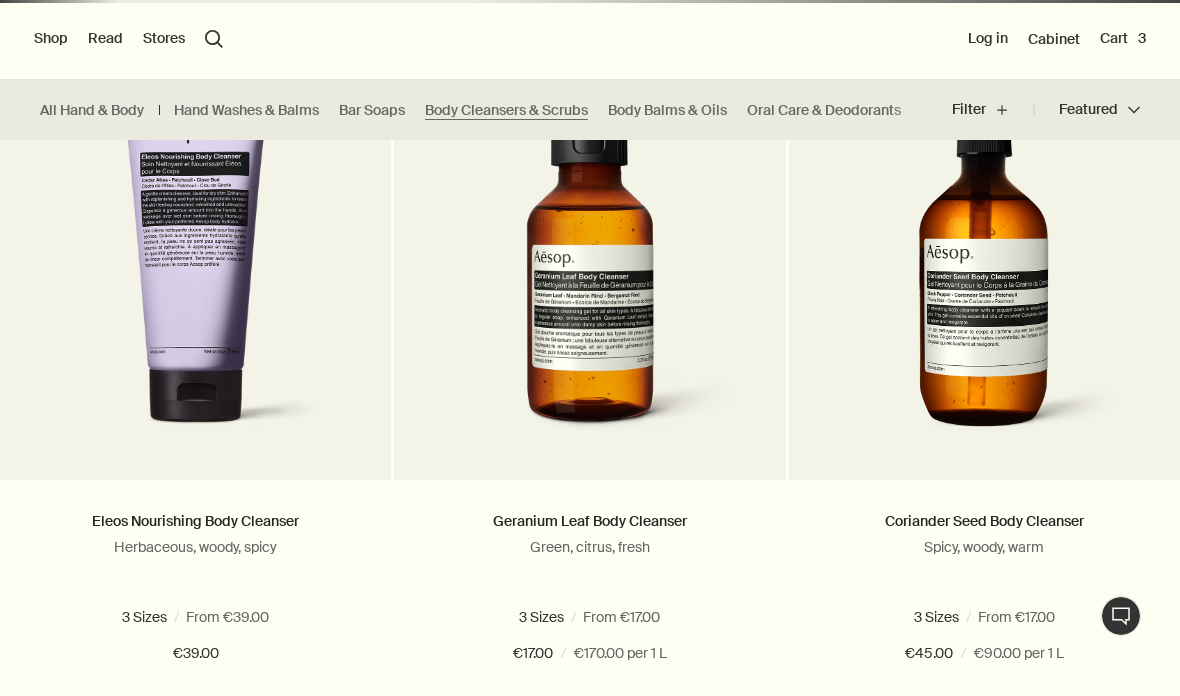 click on "Body Balms & Oils" at bounding box center (667, 110) 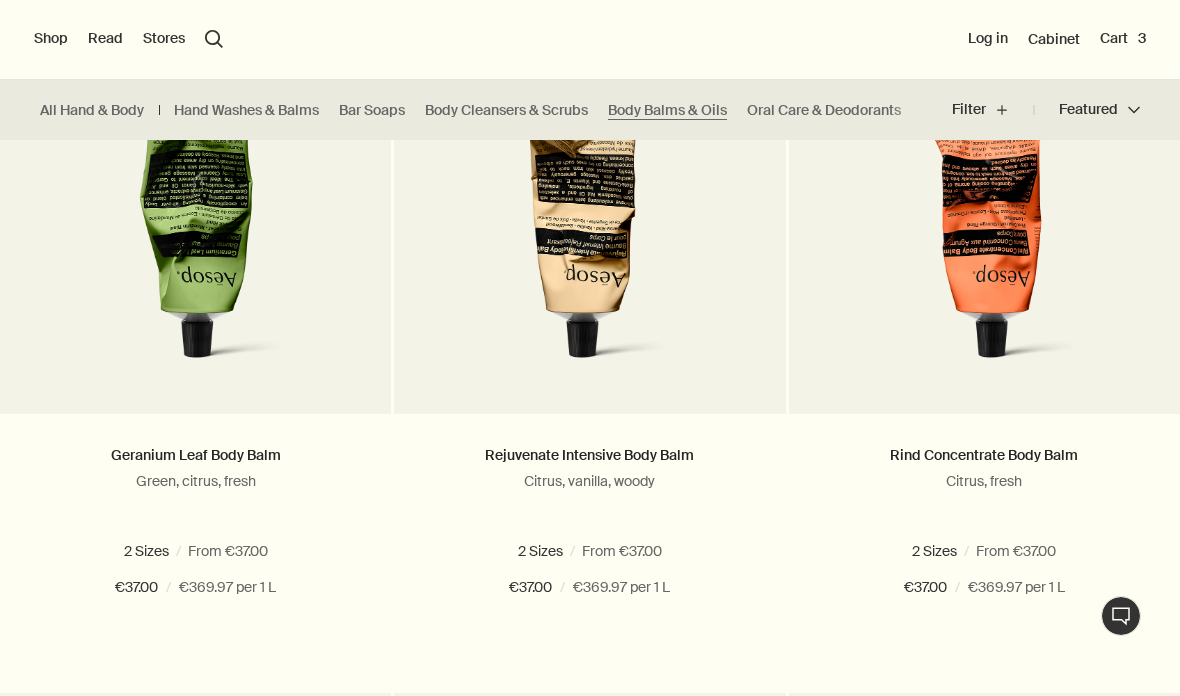 scroll, scrollTop: 665, scrollLeft: 0, axis: vertical 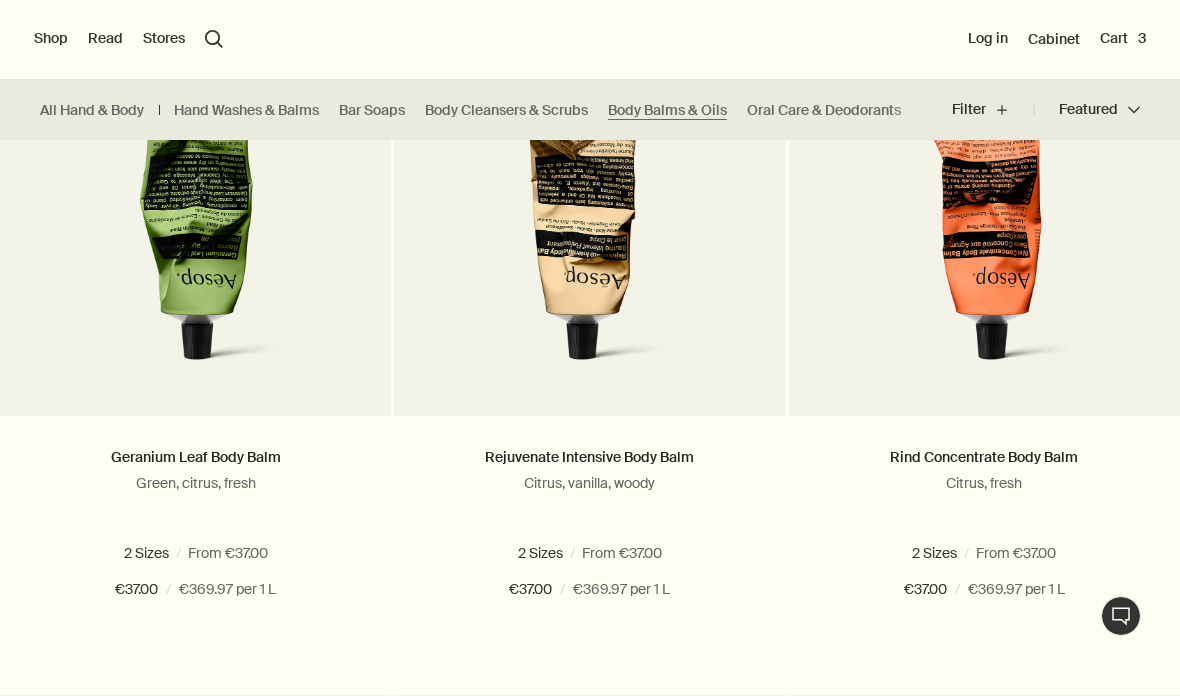 click on "Rejuvenate Intensive Body Balm Citrus, vanilla, woody 2 Sizes  /  From €37.00 100 mL 500 mL 100 mL 500 mL €37.00 chevron €37.00 / €369.97   per   1   L" at bounding box center (589, 523) 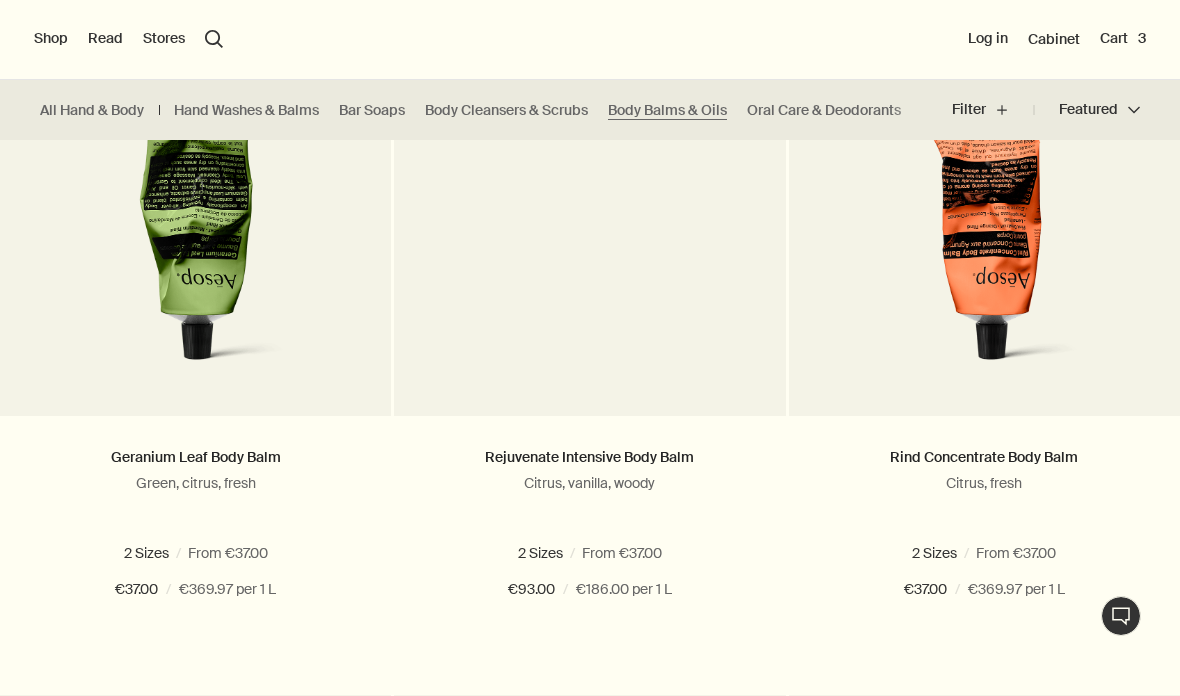 click on "500 mL" at bounding box center (643, 553) 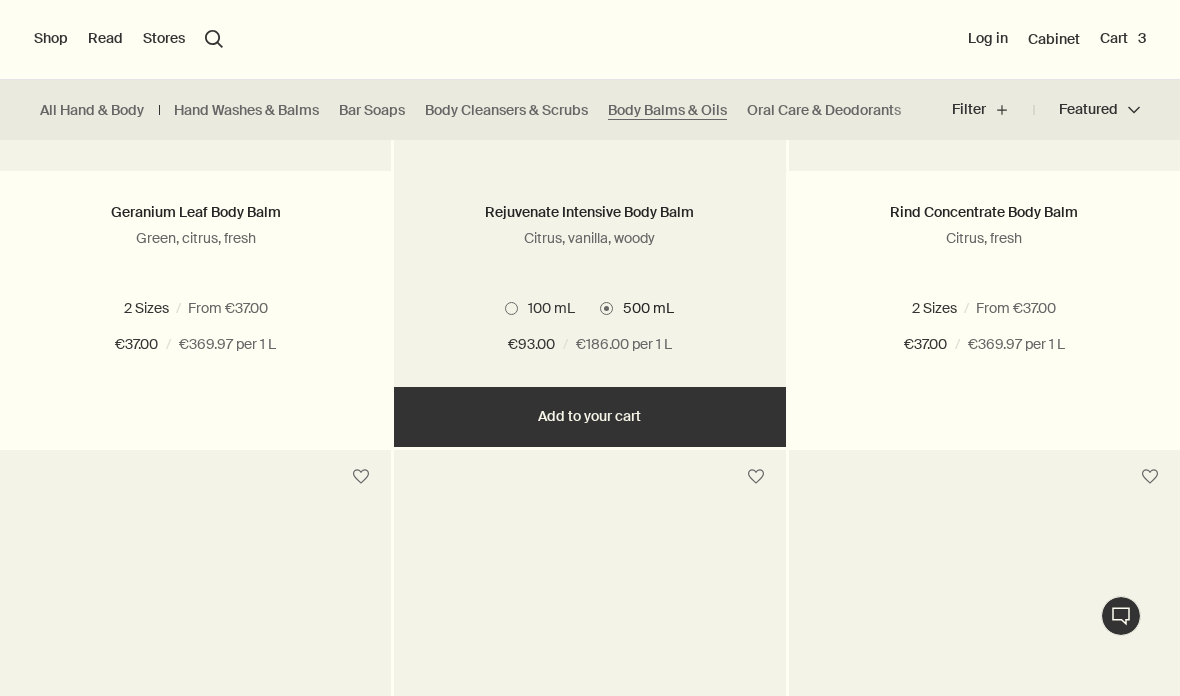 scroll, scrollTop: 910, scrollLeft: 0, axis: vertical 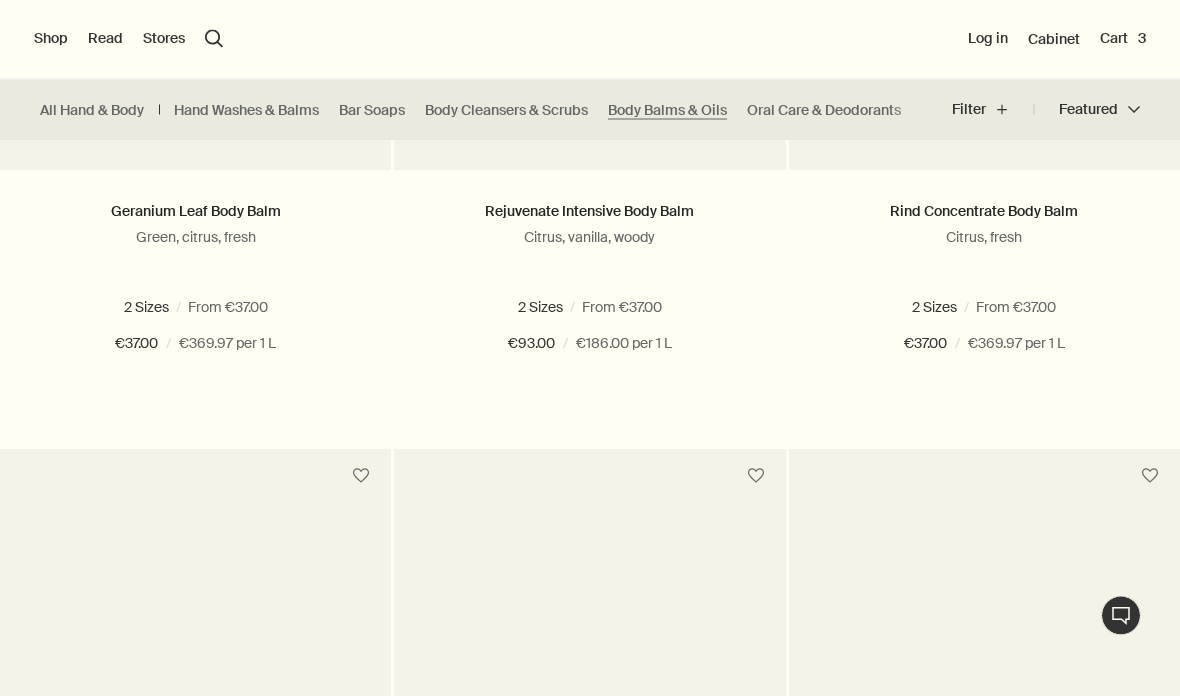 click on "Rejuvenate Intensive Body Balm" at bounding box center [589, 212] 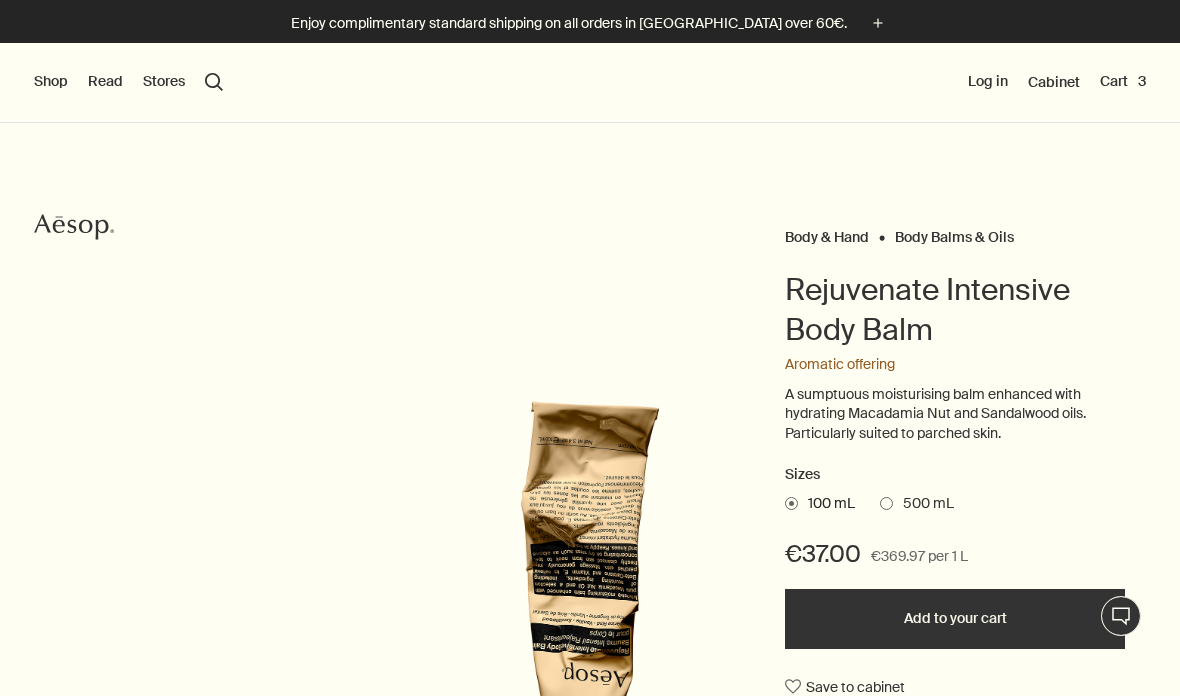scroll, scrollTop: 0, scrollLeft: 0, axis: both 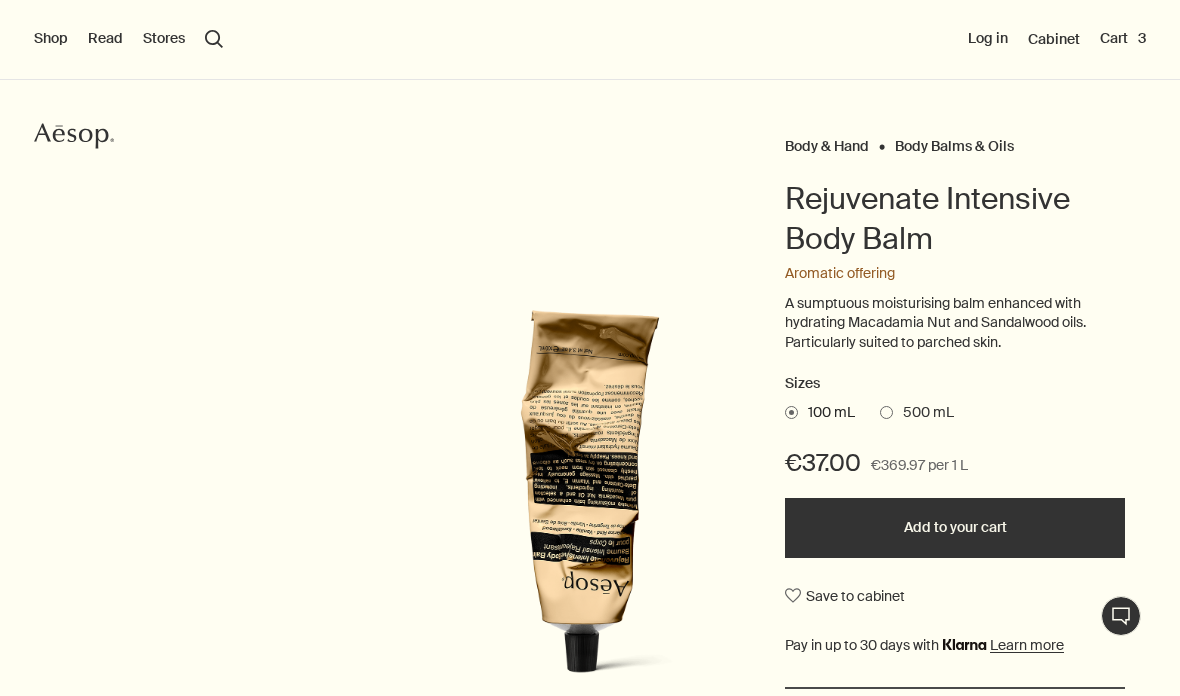 click on "500 mL" at bounding box center [923, 413] 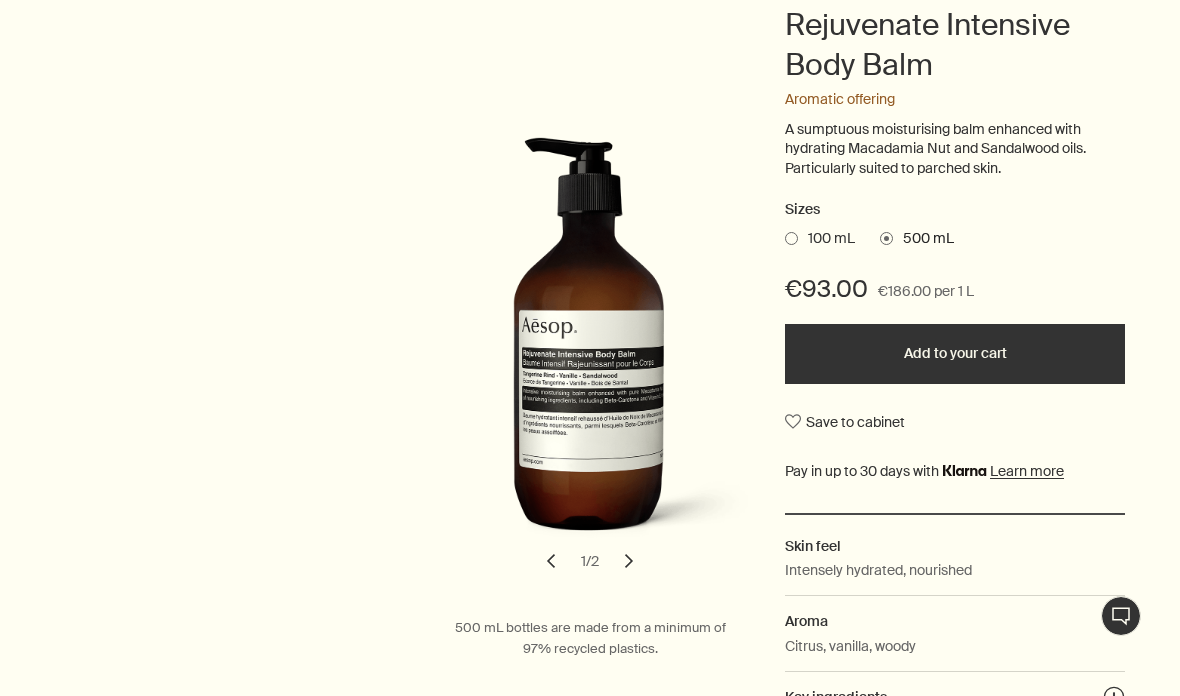 scroll, scrollTop: 264, scrollLeft: 0, axis: vertical 